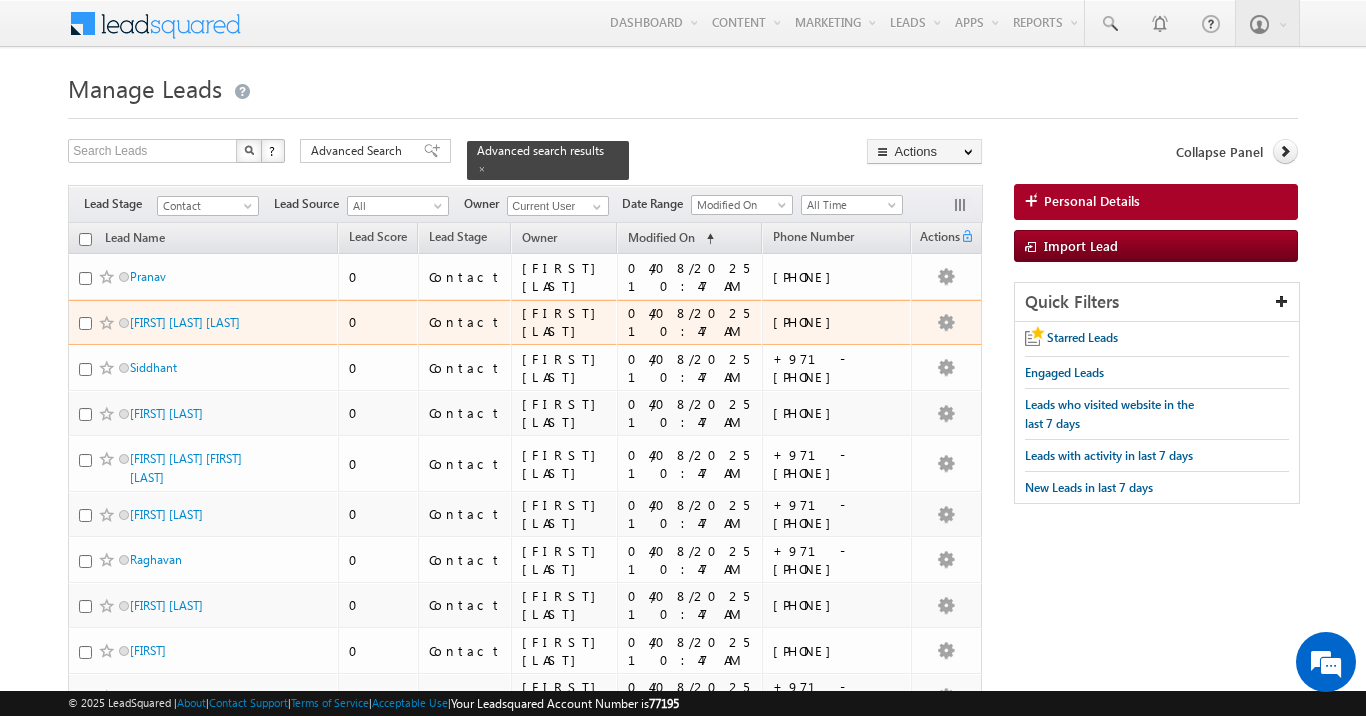 scroll, scrollTop: 0, scrollLeft: 0, axis: both 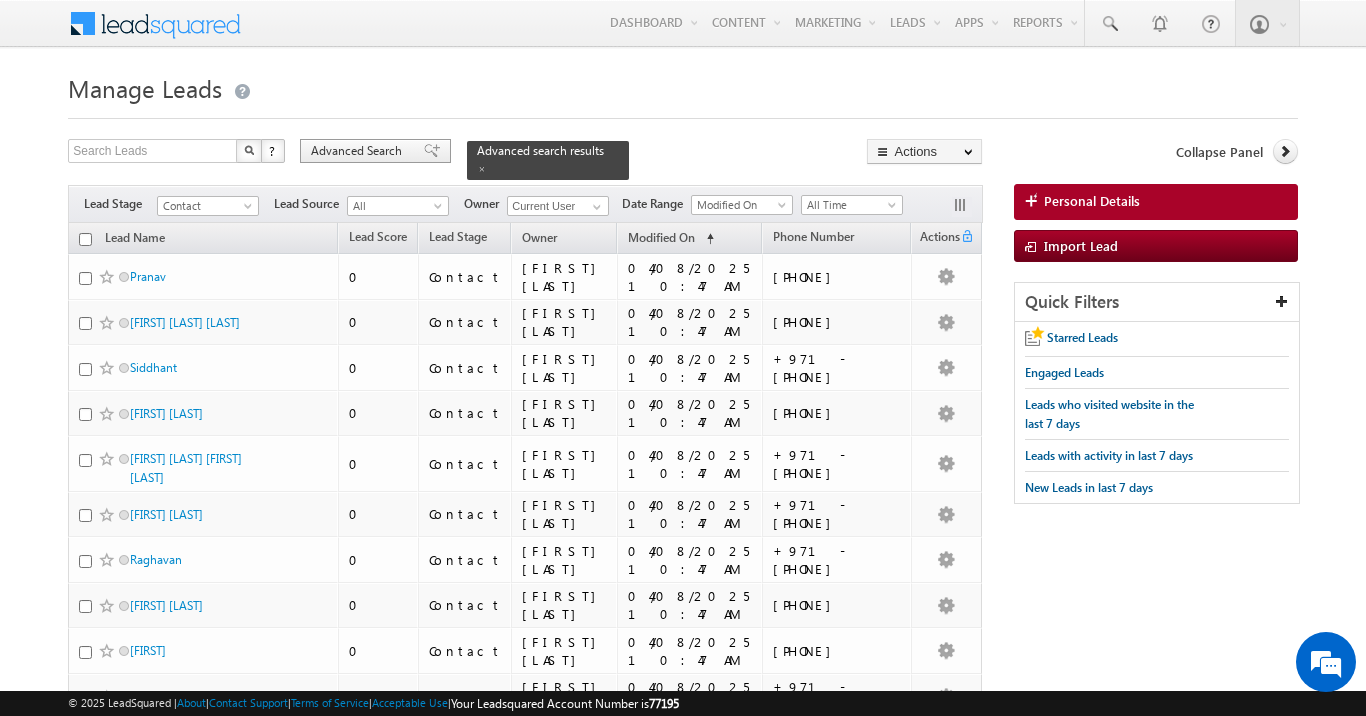click on "Advanced Search" at bounding box center (375, 151) 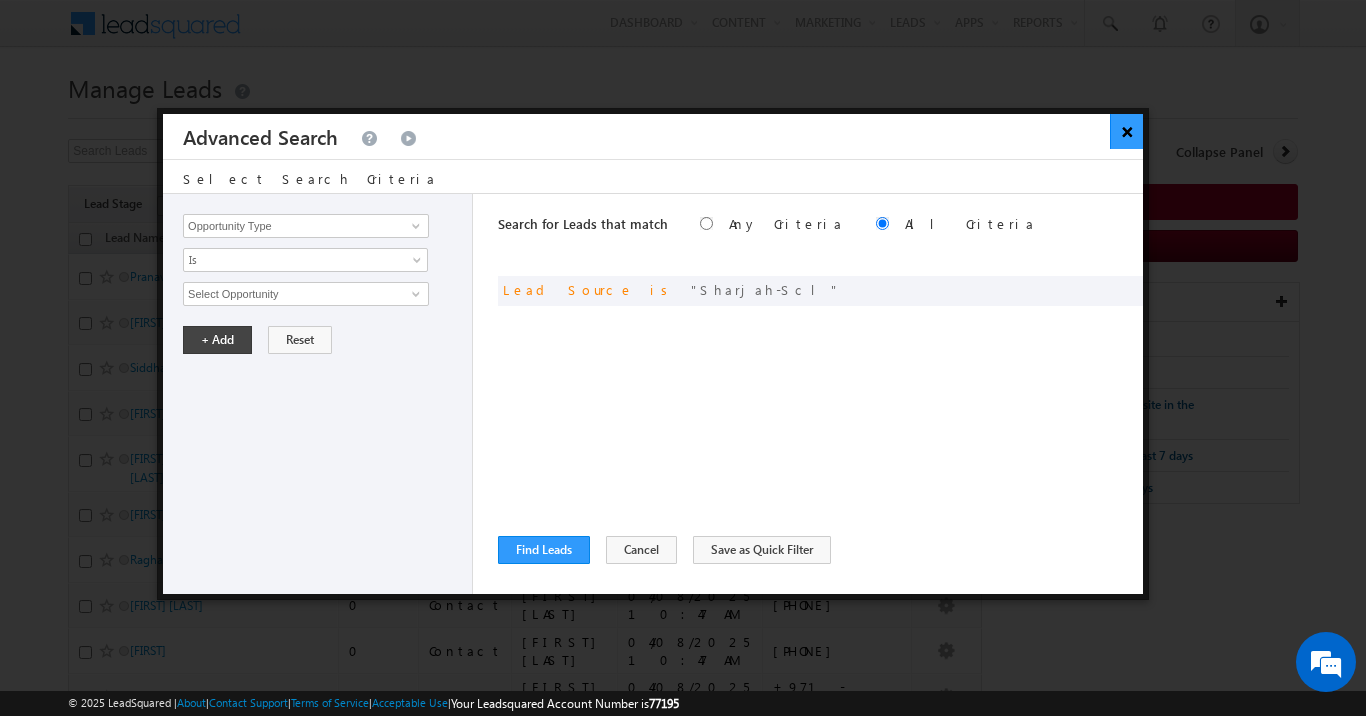 click on "×" at bounding box center (1126, 131) 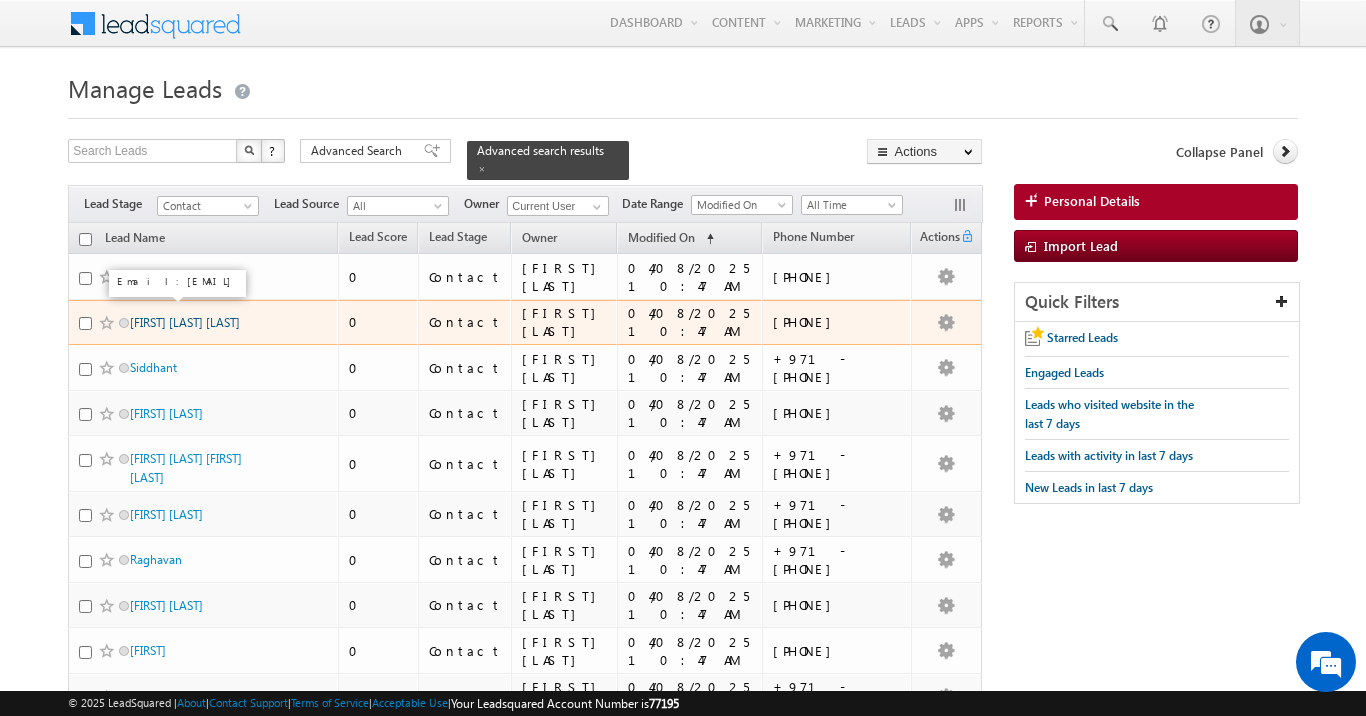 scroll, scrollTop: 0, scrollLeft: 0, axis: both 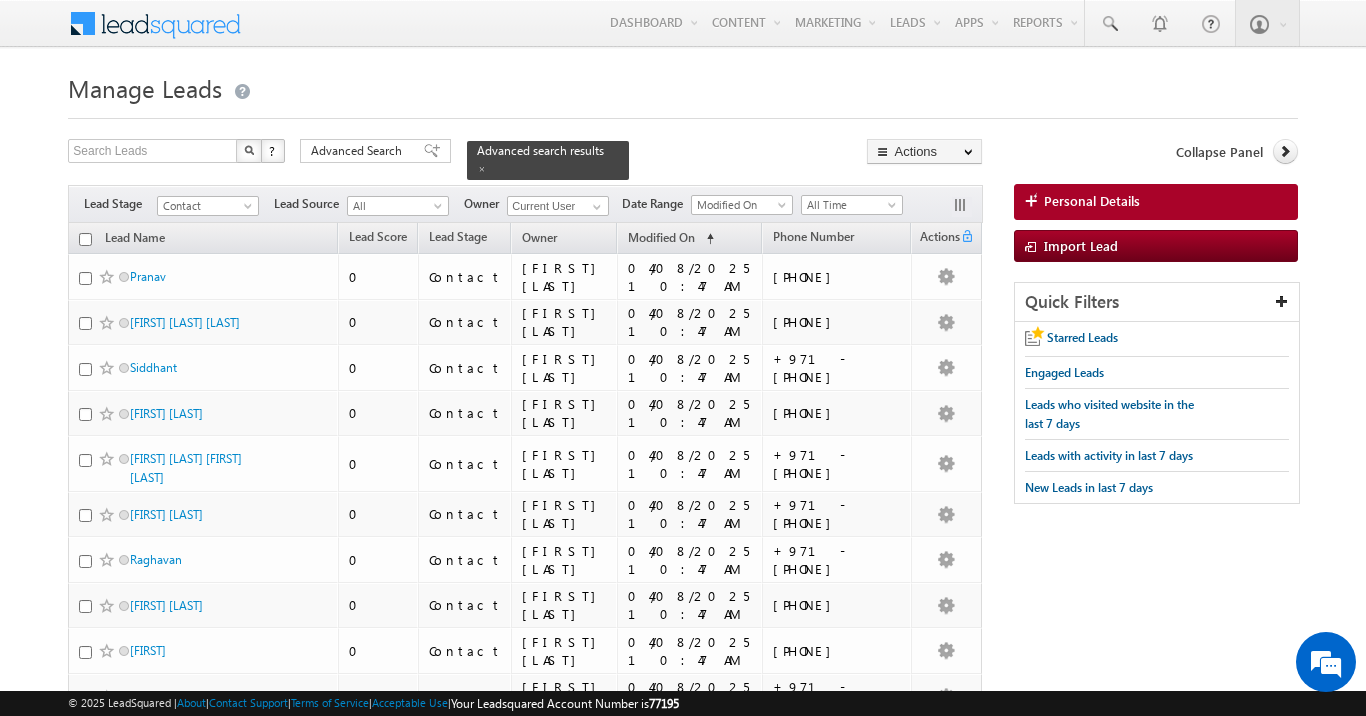 click at bounding box center (85, 239) 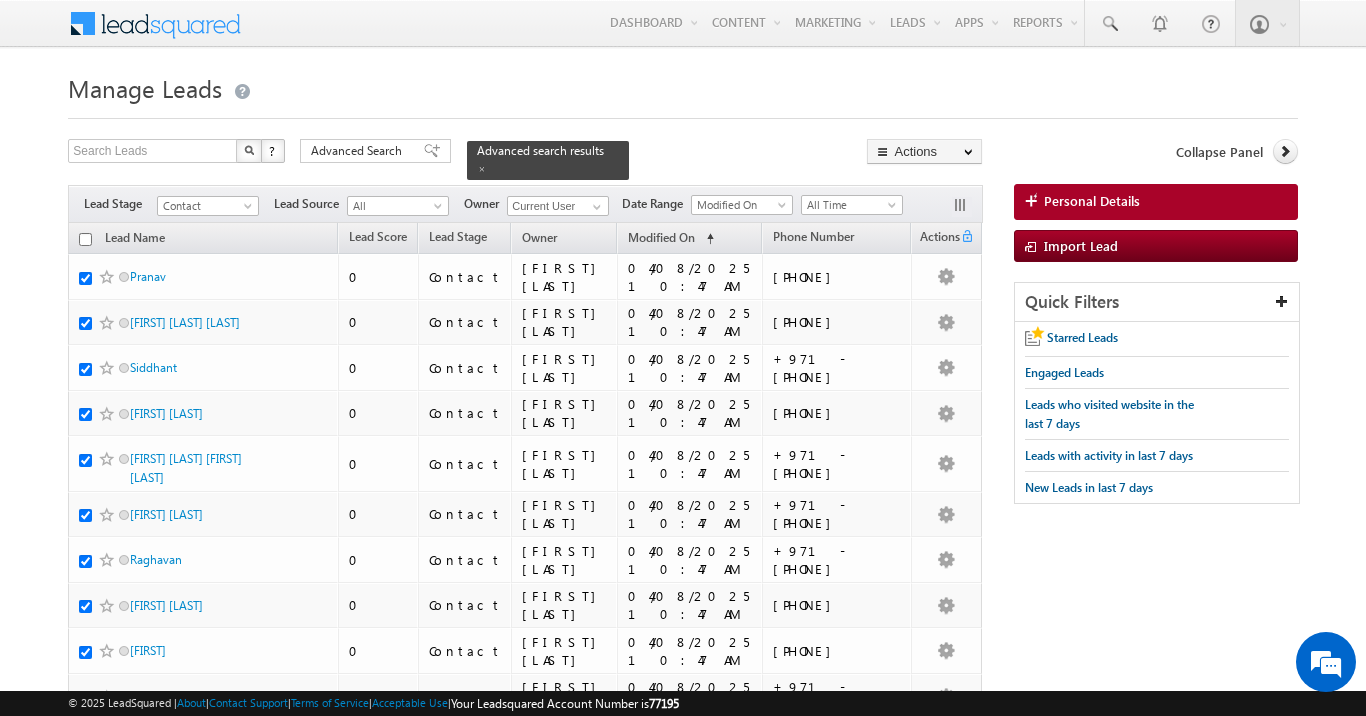 checkbox on "true" 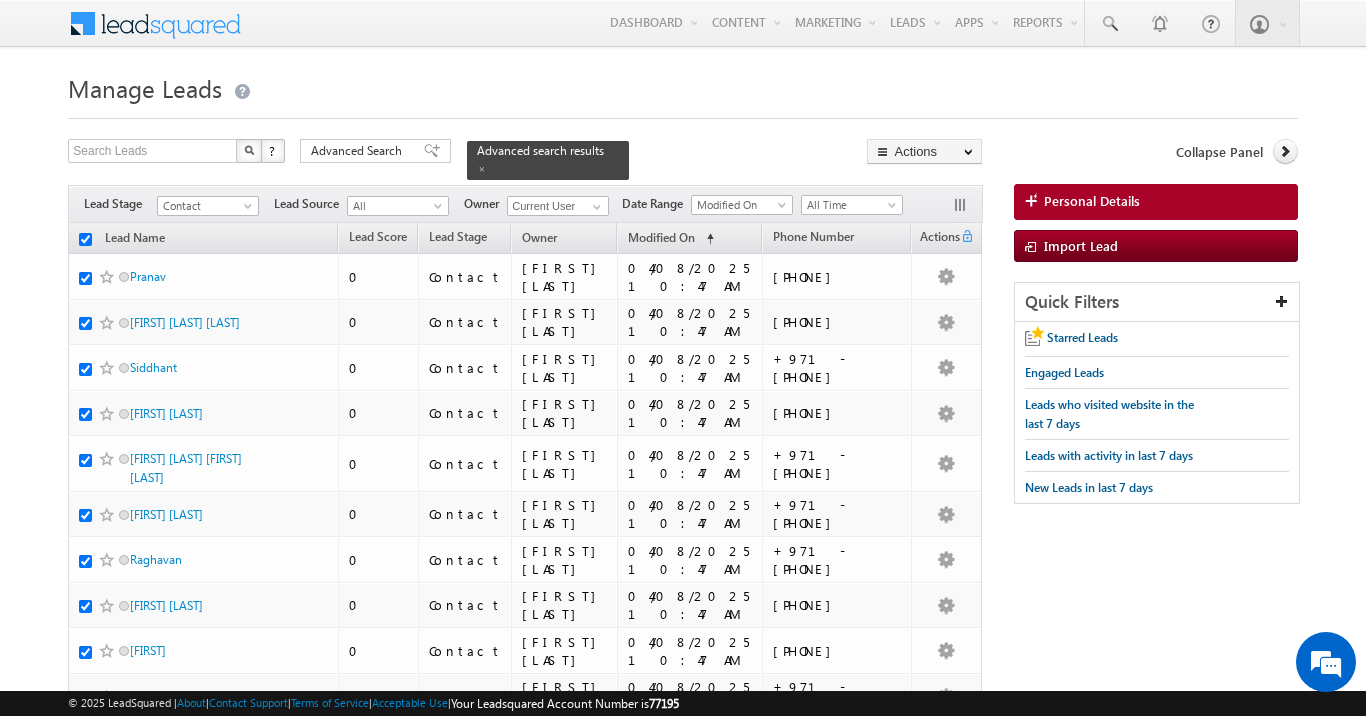 checkbox on "true" 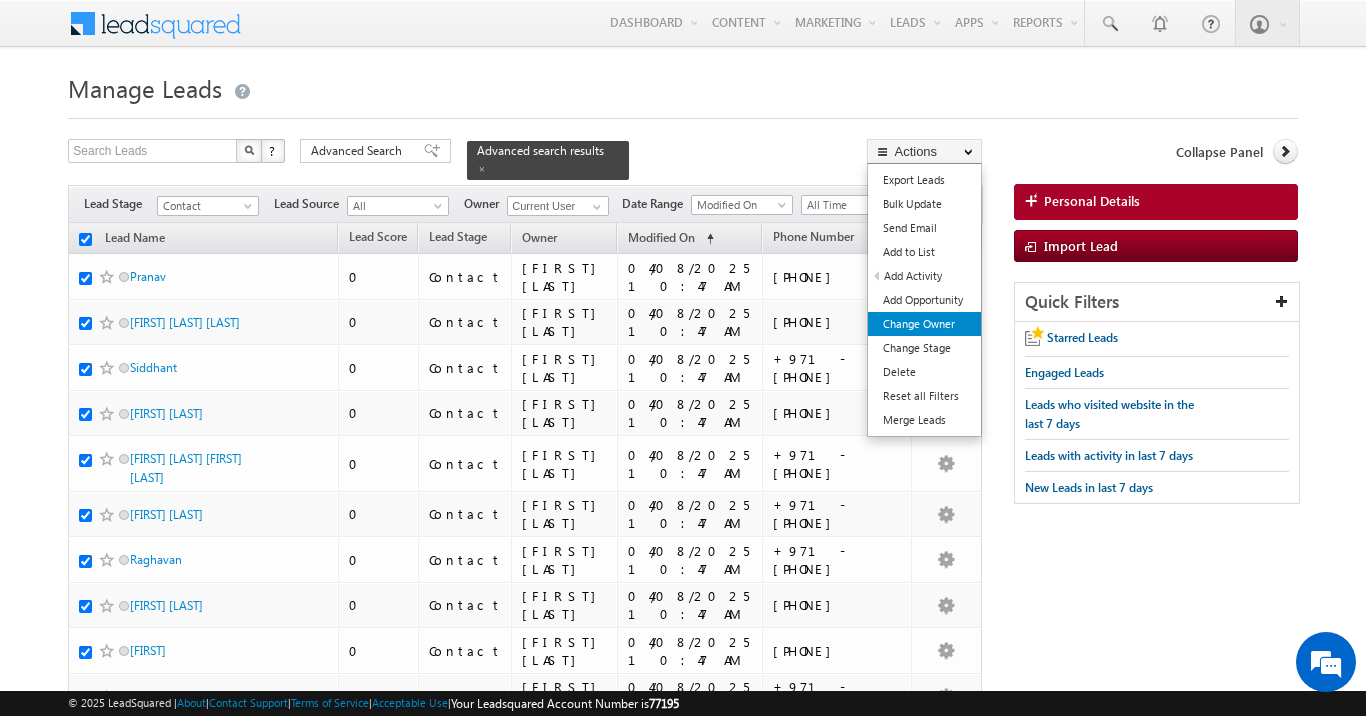 click on "Change Owner" at bounding box center (924, 324) 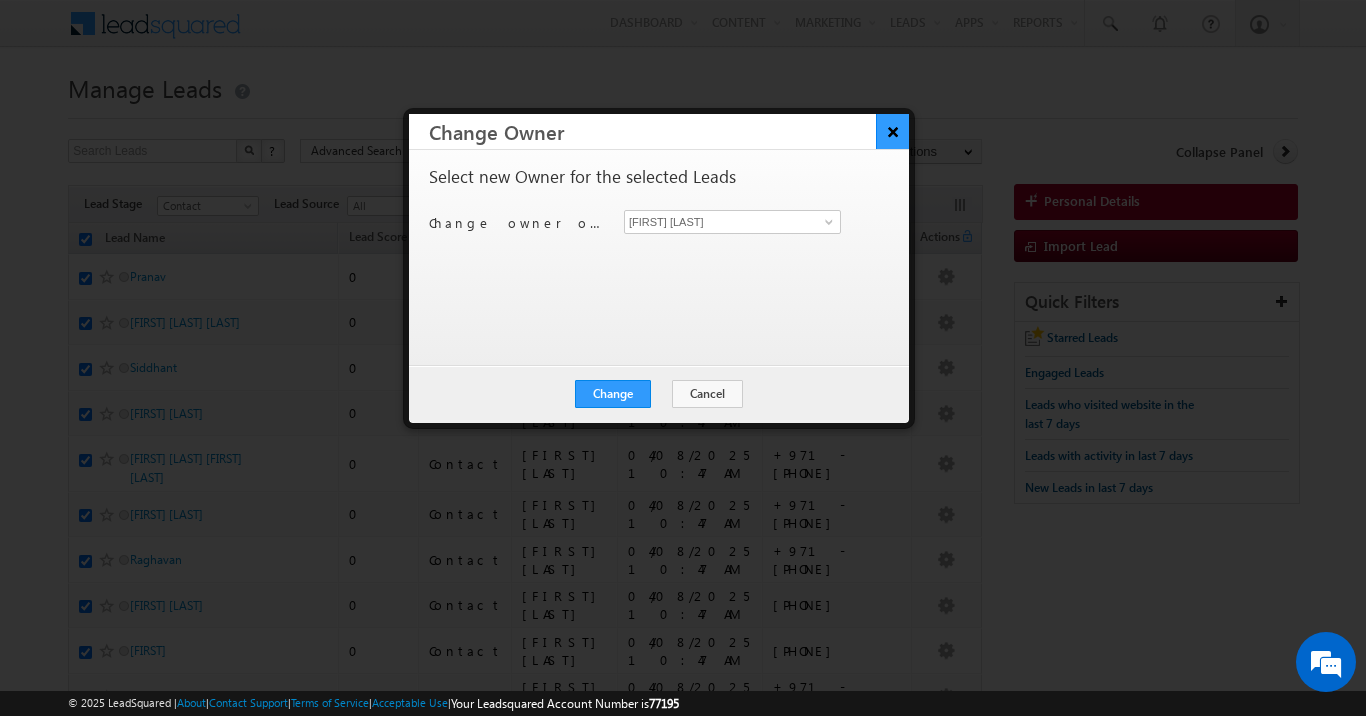 click on "×" at bounding box center (892, 131) 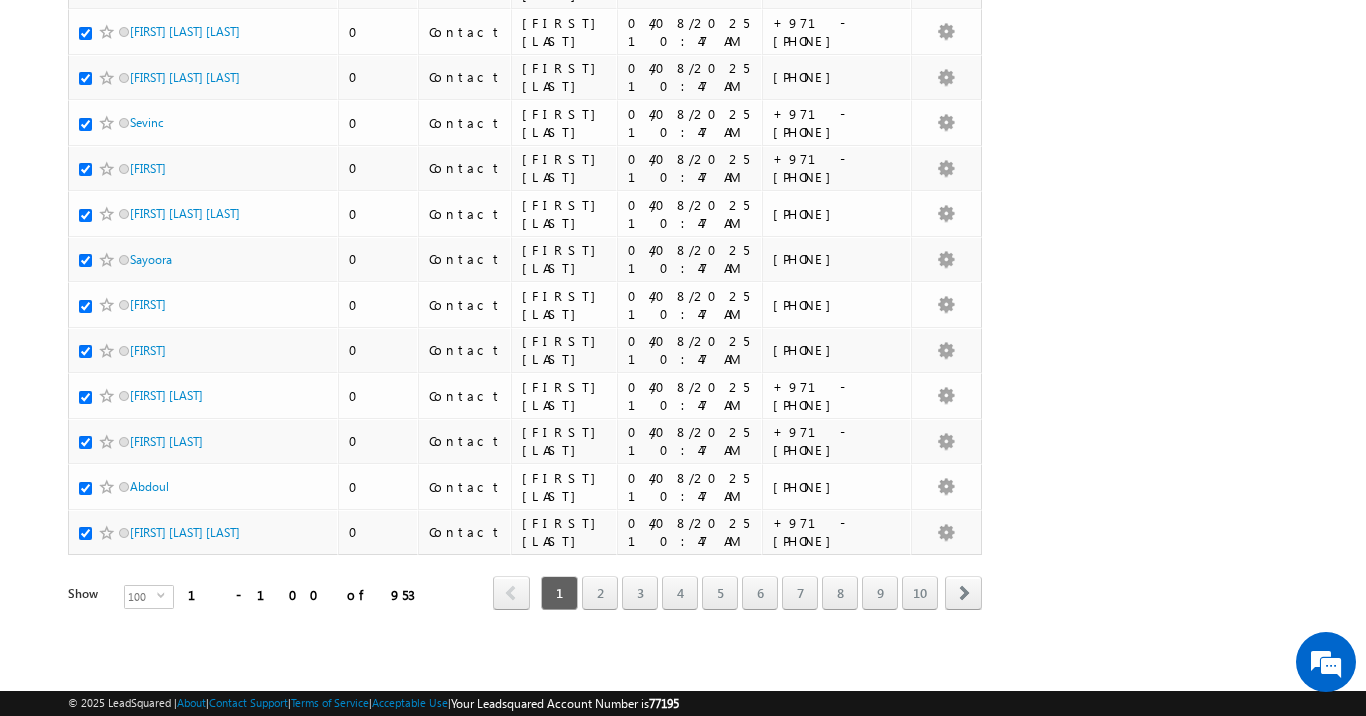 scroll, scrollTop: 4311, scrollLeft: 0, axis: vertical 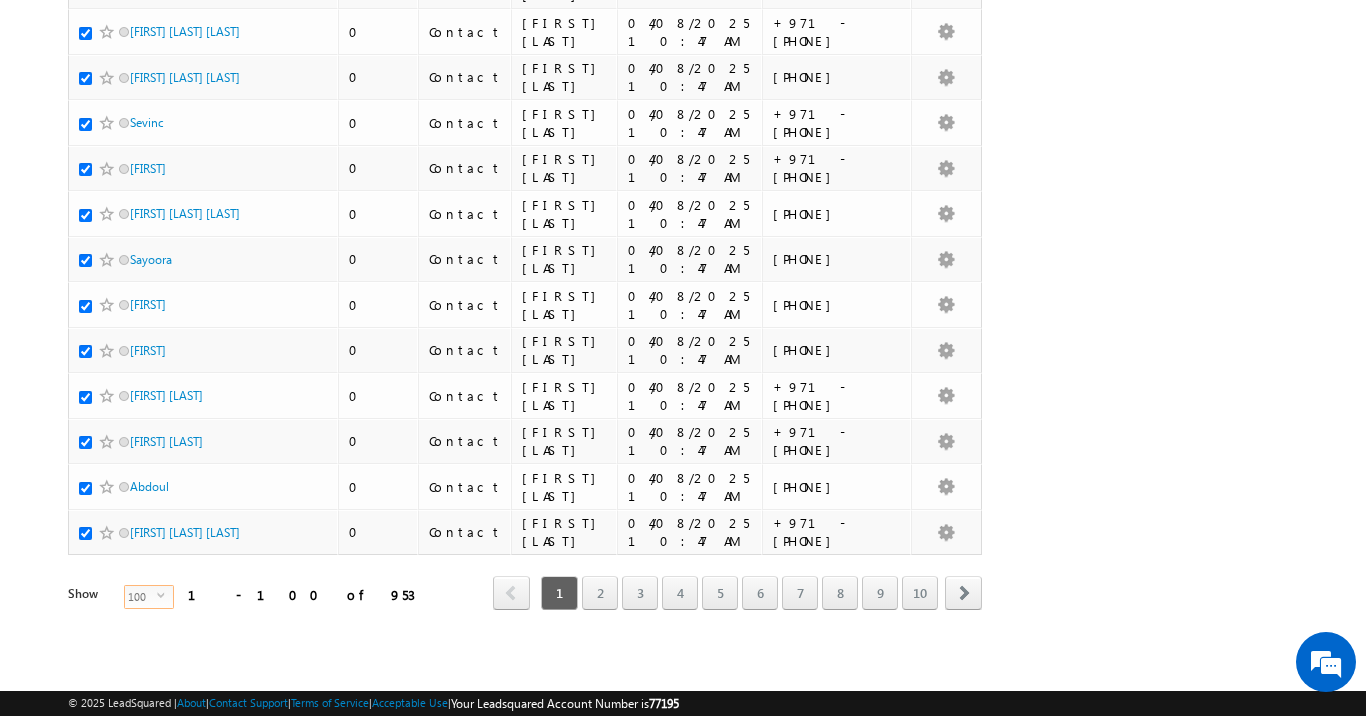 click on "select" at bounding box center [165, 603] 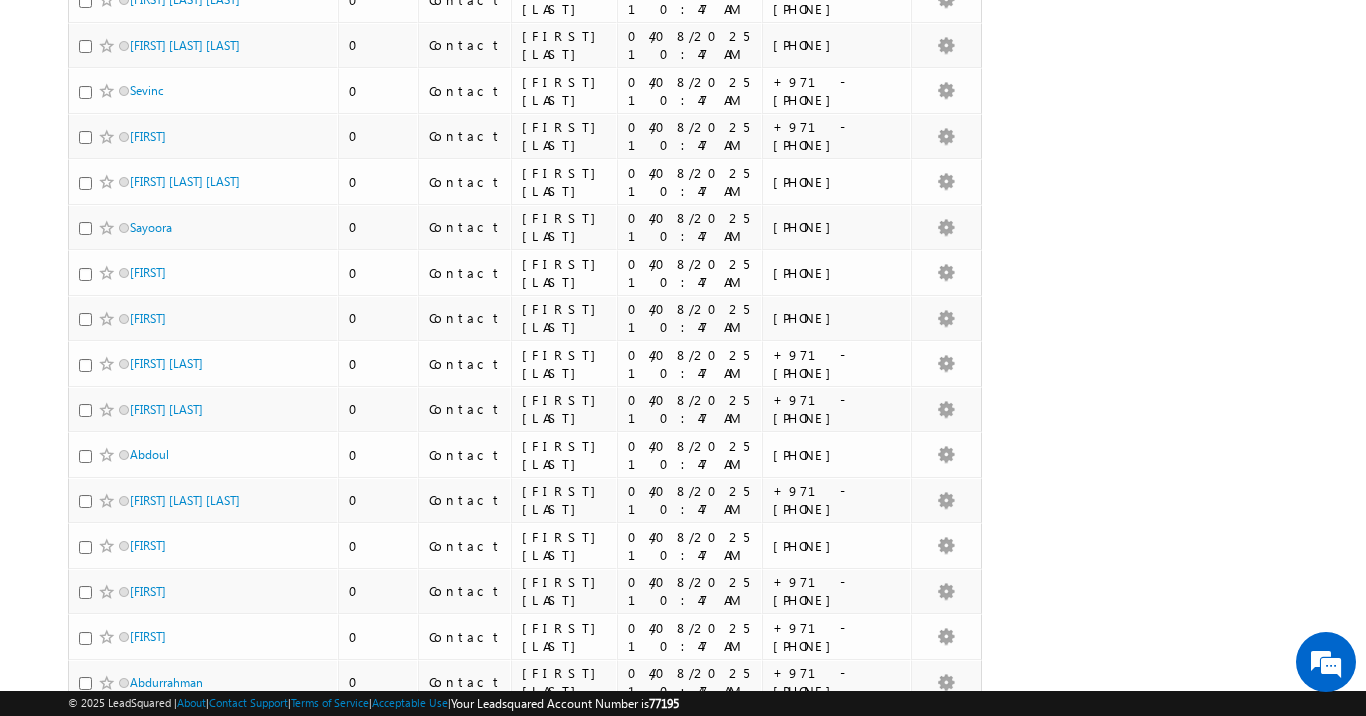 scroll, scrollTop: 0, scrollLeft: 0, axis: both 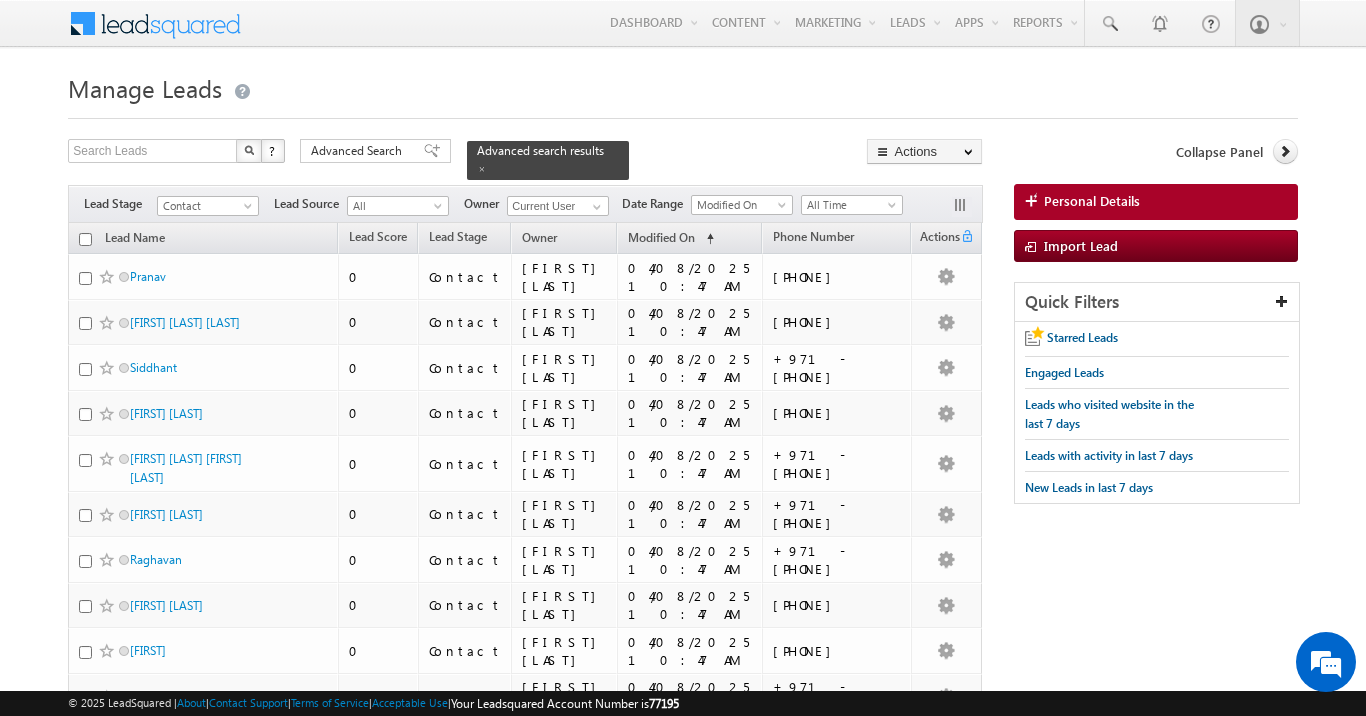 click on "Lead Name" at bounding box center [203, 238] 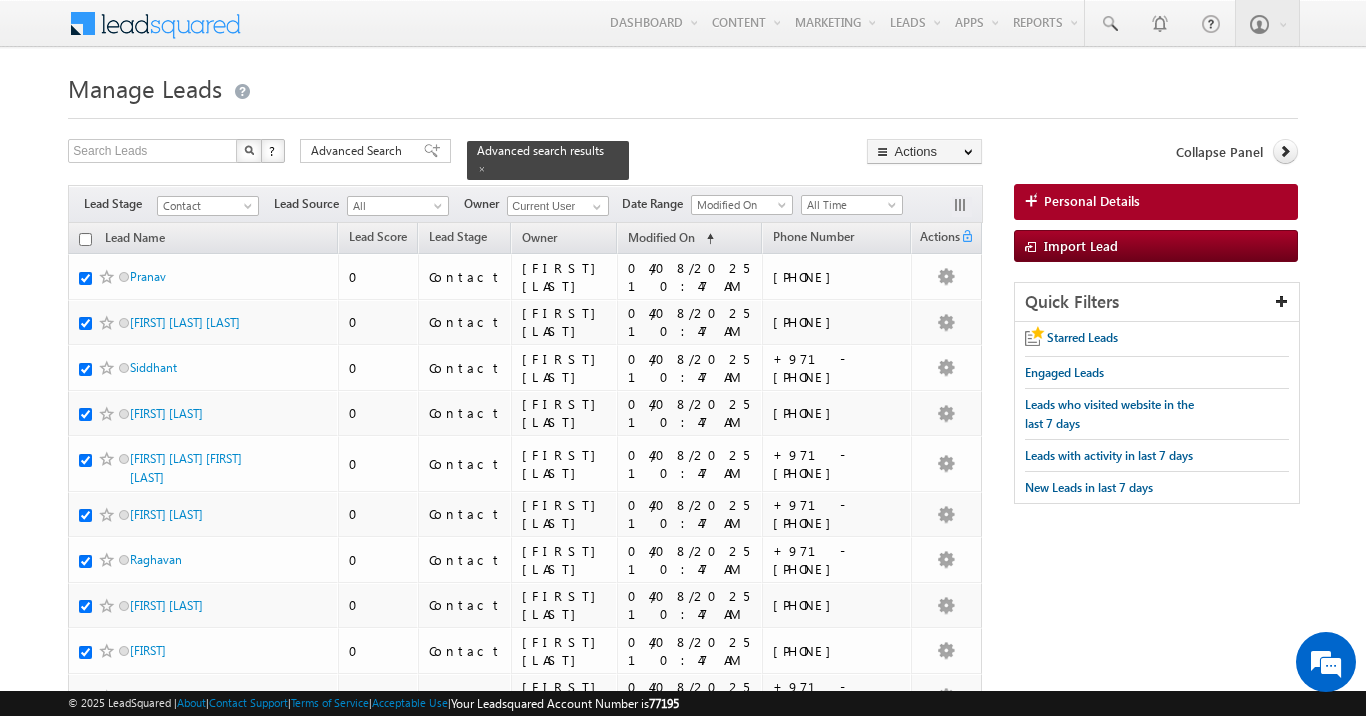 checkbox on "true" 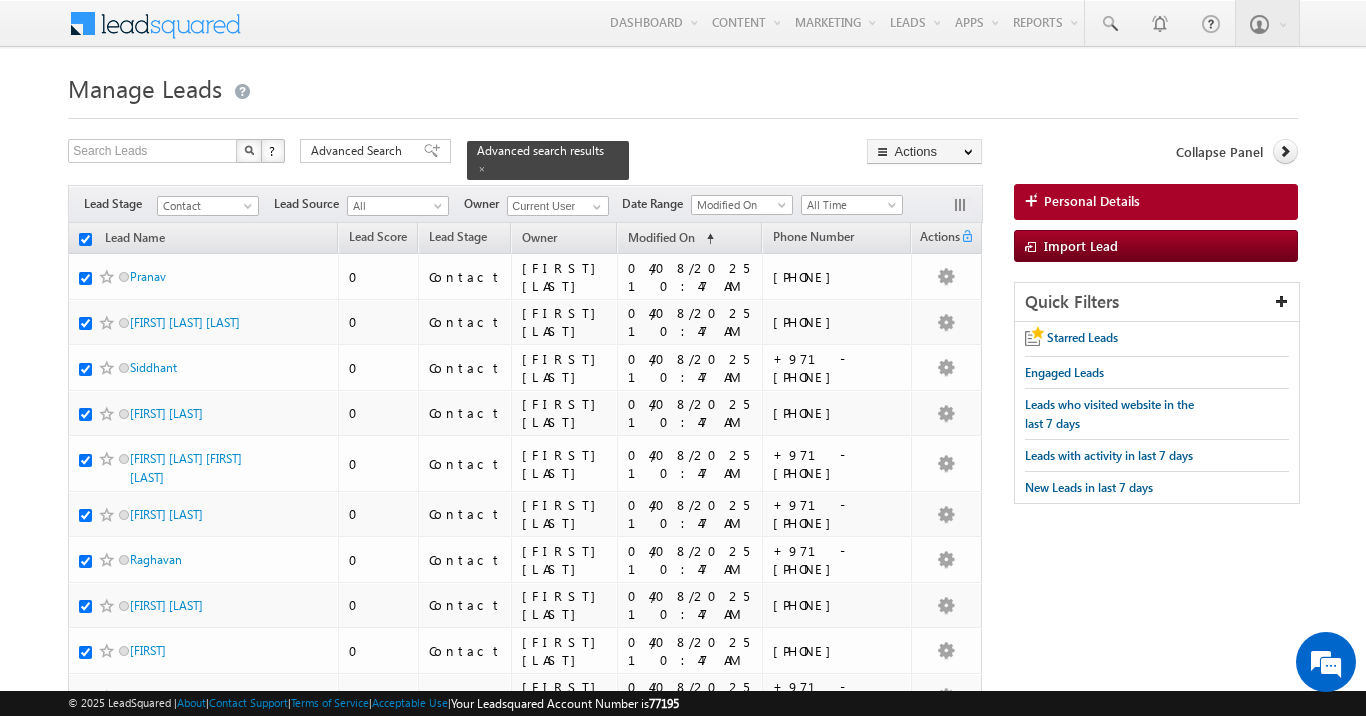 checkbox on "true" 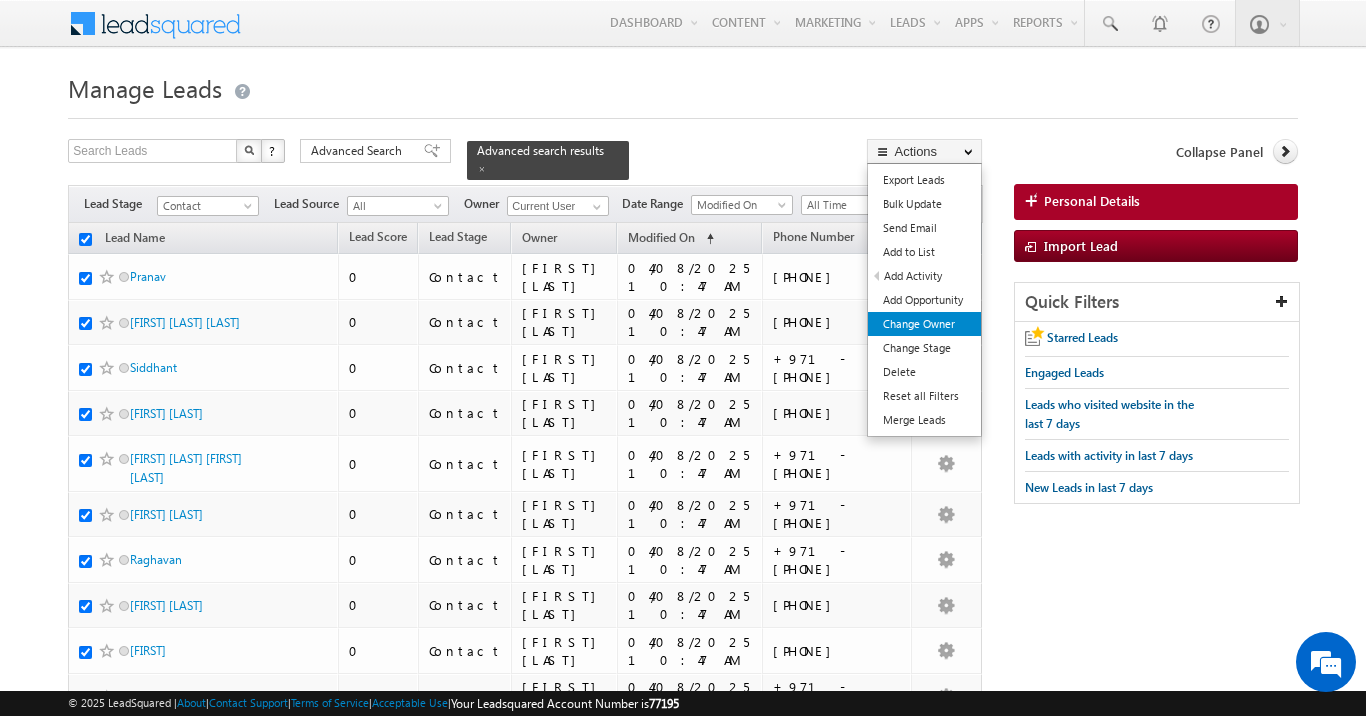 click on "Change Owner" at bounding box center [924, 324] 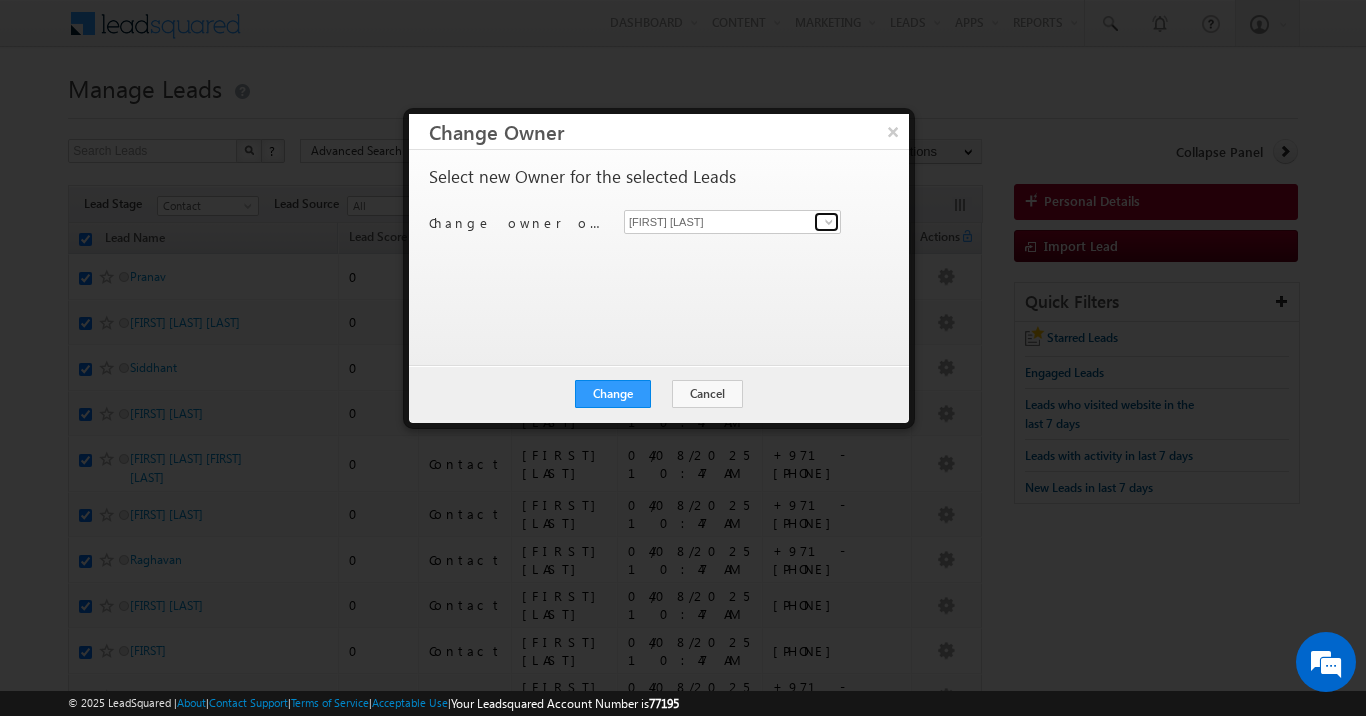 click at bounding box center (826, 222) 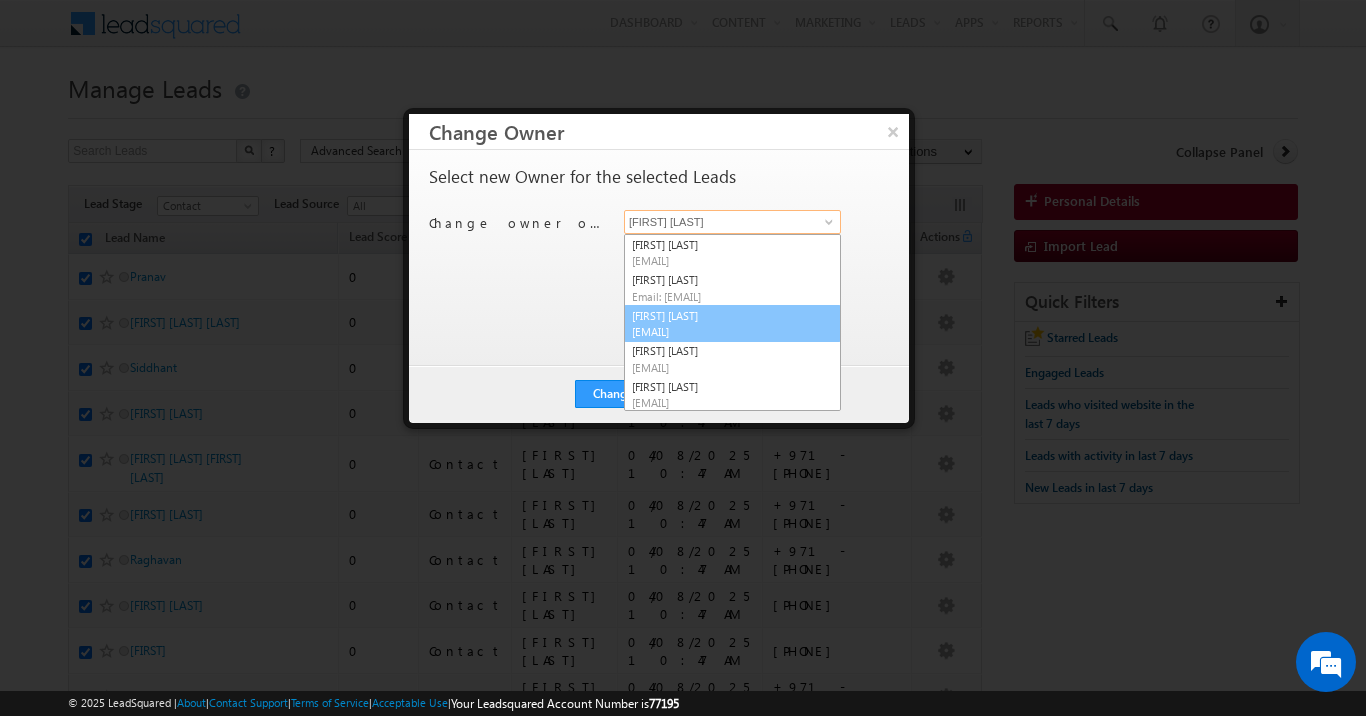 scroll, scrollTop: 35, scrollLeft: 0, axis: vertical 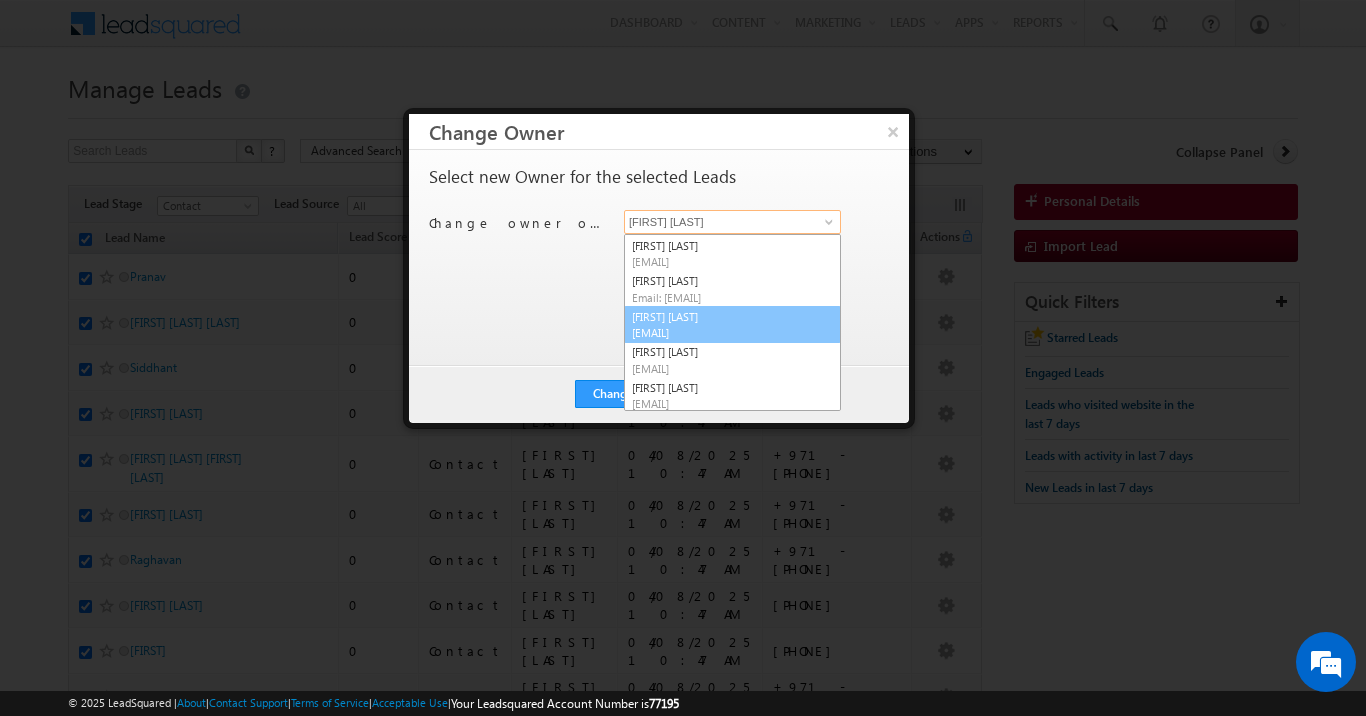 click on "Rohit Sinha   rohit.sinha@indglobal.ae" at bounding box center [732, 325] 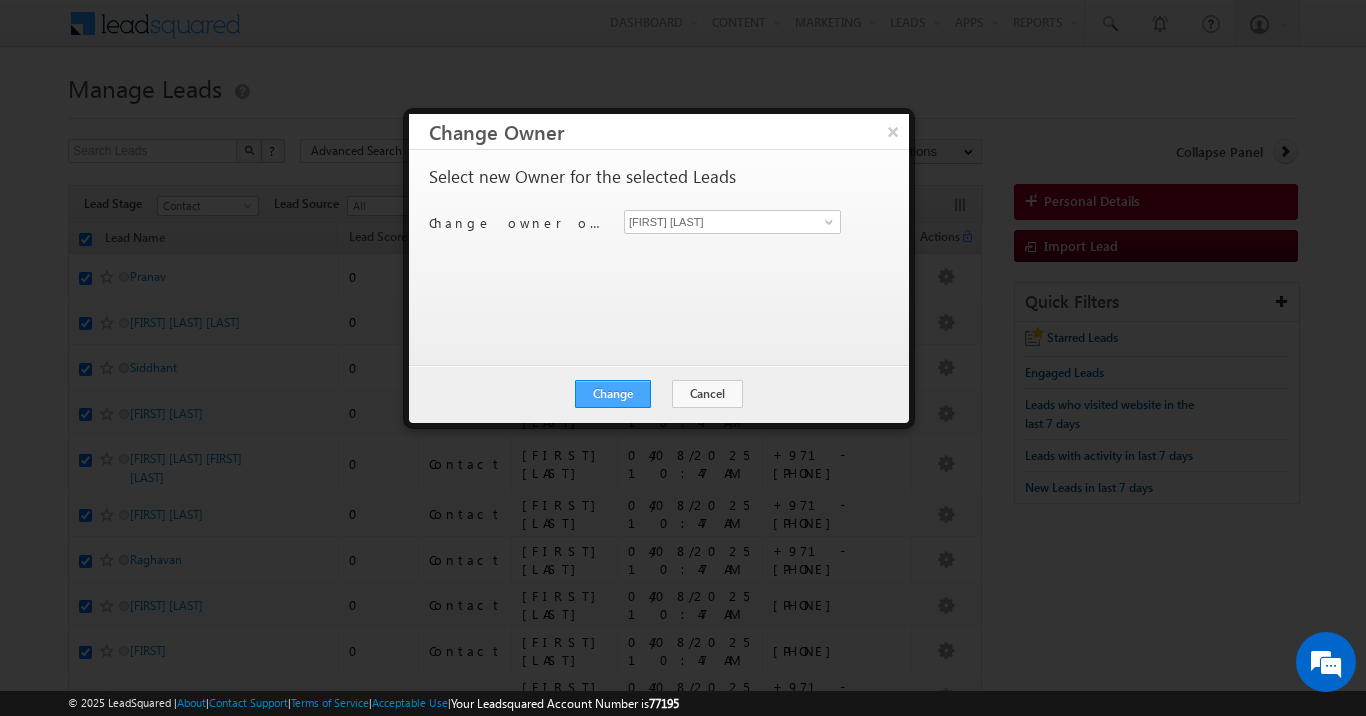 click on "Change" at bounding box center (613, 394) 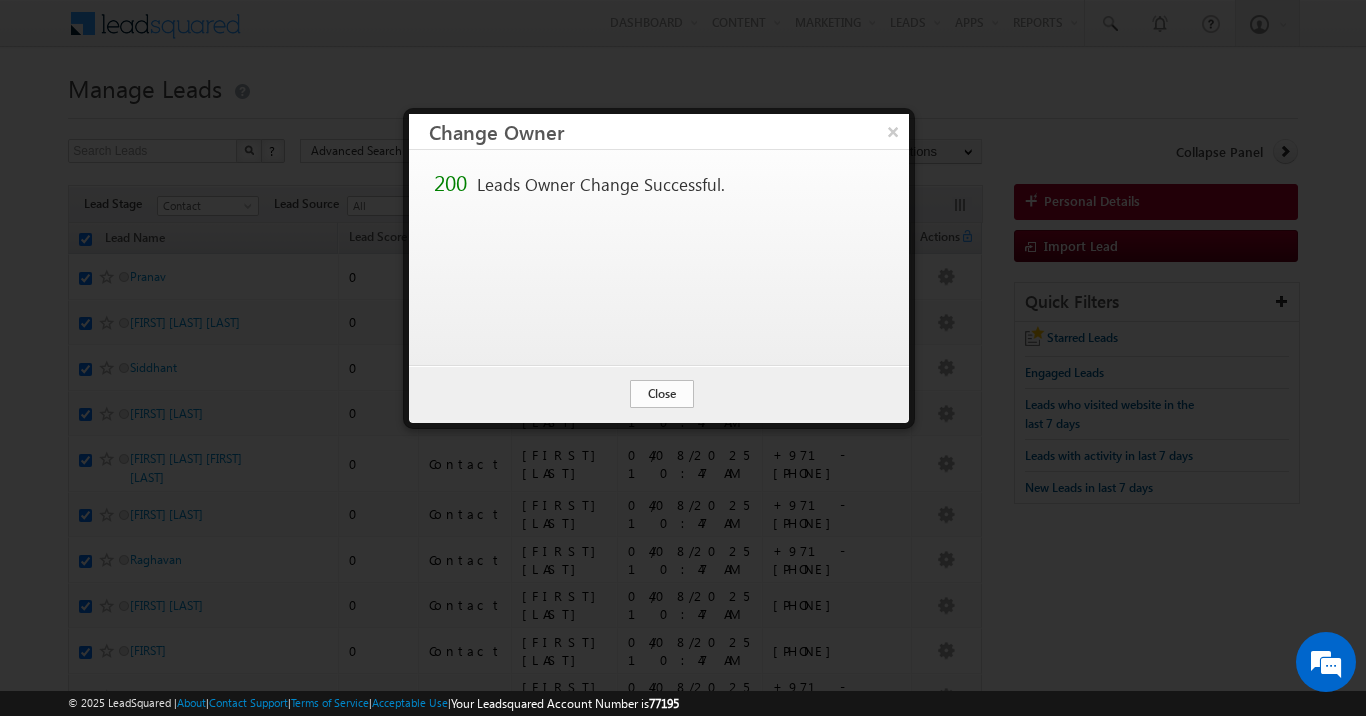 click on "Close" at bounding box center [662, 394] 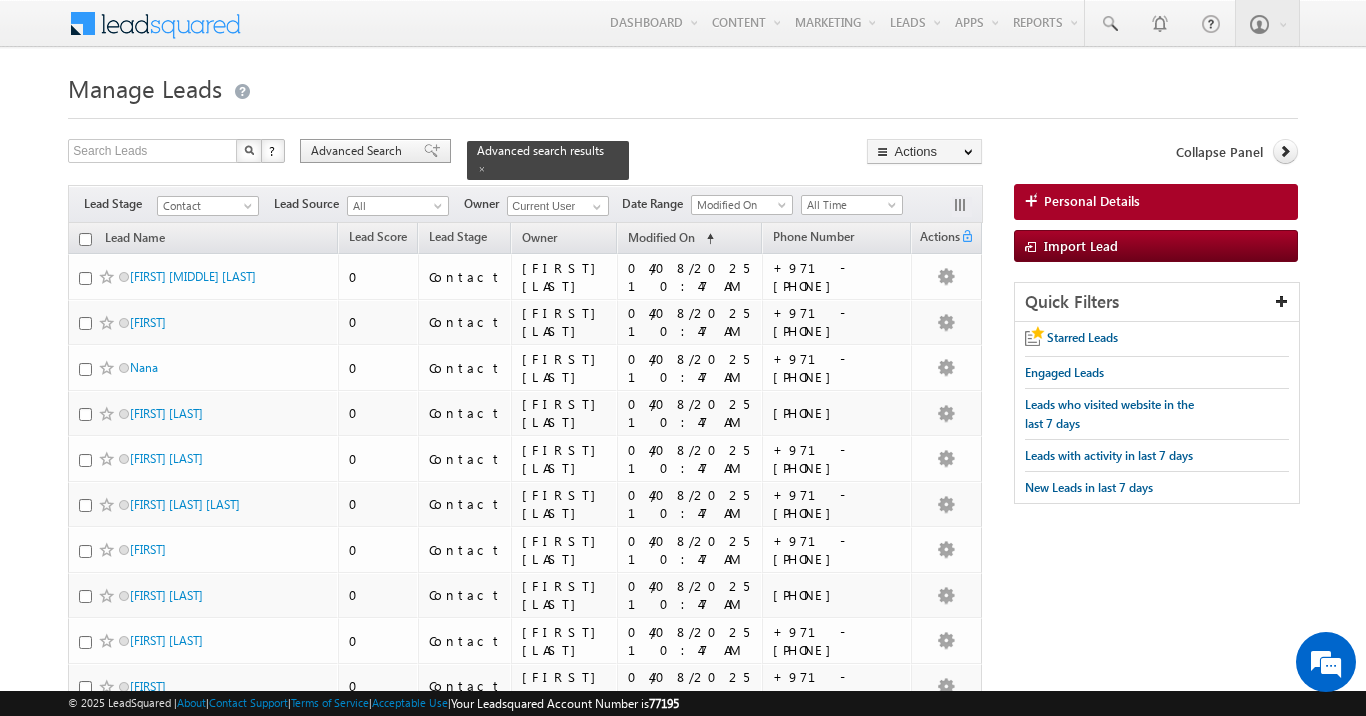 scroll, scrollTop: 0, scrollLeft: 0, axis: both 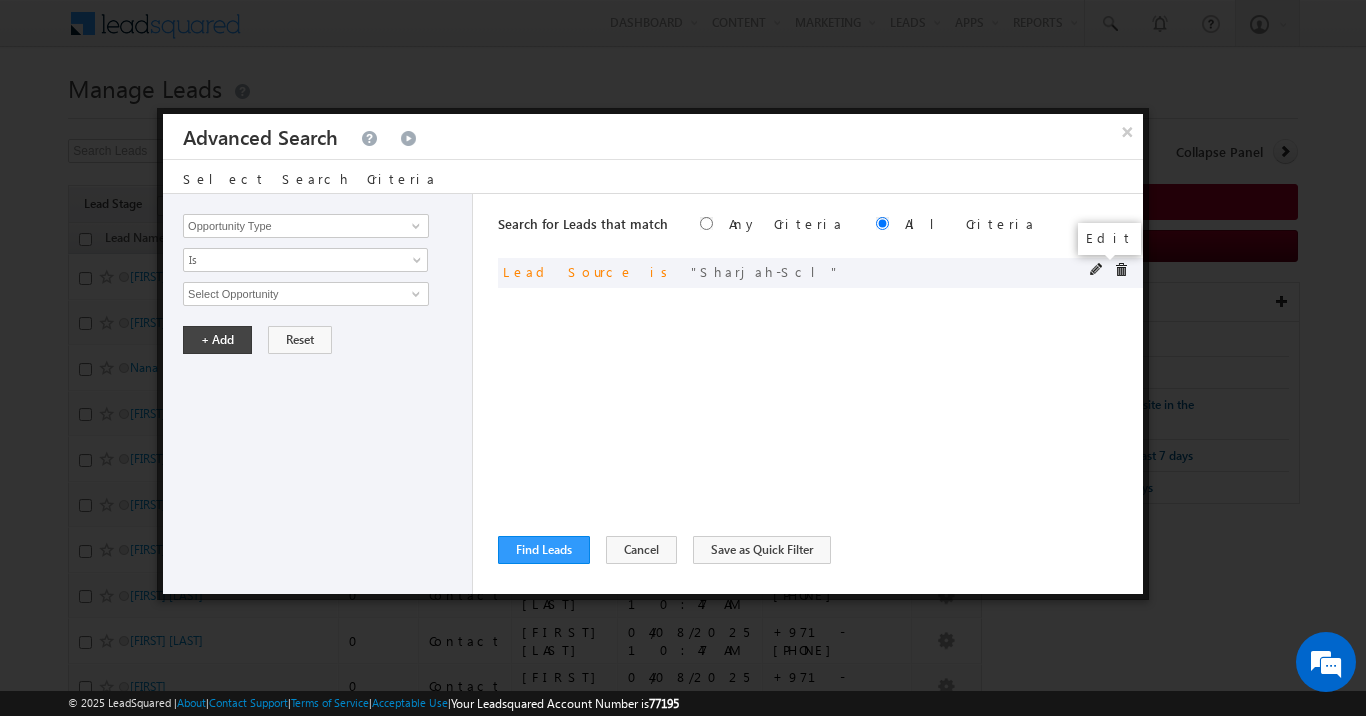click at bounding box center [1097, 270] 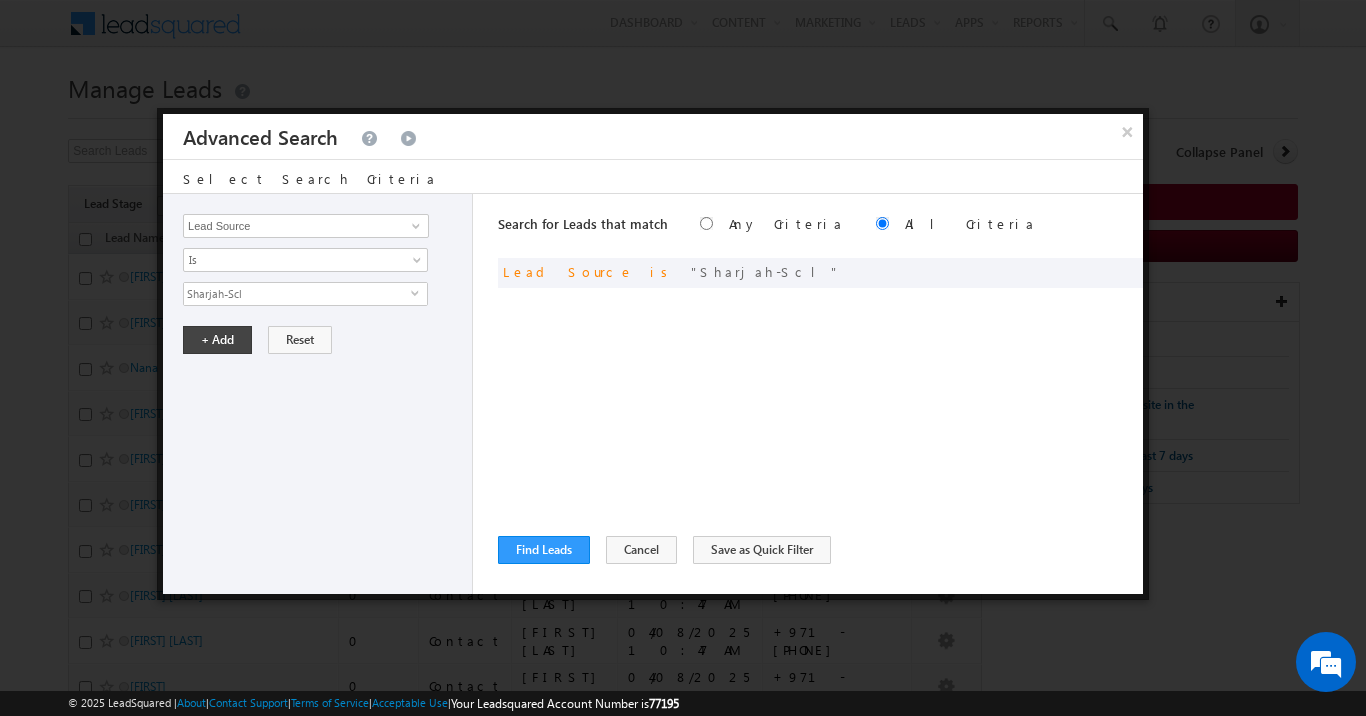 click on "Opportunity Type Lead Activity Task Sales Group  Prospect Id Address 1 Address 2 AML - File Booking Form - File Budget Building Name Buyer Persona Campaign Name Caste City Client Type Company Contact Stage Conversion Referrer URL Country Created By Id Created On Current Opt In Status Customer Type Developer DNCR Status Do Not Call Do Not Email Do Not SMS Do Not Track Do you want to invest in dubai Email Emirate Emirates ID - File Engagement Score Father Name First Name Focus Project Form Name Grade Job Title Last Activity Last Activity Date Last Name Last Opt In Email Sent Date Latitude Lead Number Lead Origin Lead Remarks Lead Score Lead Source Lead Stage Longitude Master Project meet your team Date Meeting Done Date  Meeting Location Mobile Number Modified By Id Modified On Nationality Not Picked counter Notes Opt In Date Opt In Details Order Value Owner Passport - File Phone Number Plot Area Possession Procedure Name Project Project Name Project Suggested Qualify follow up" at bounding box center [318, 394] 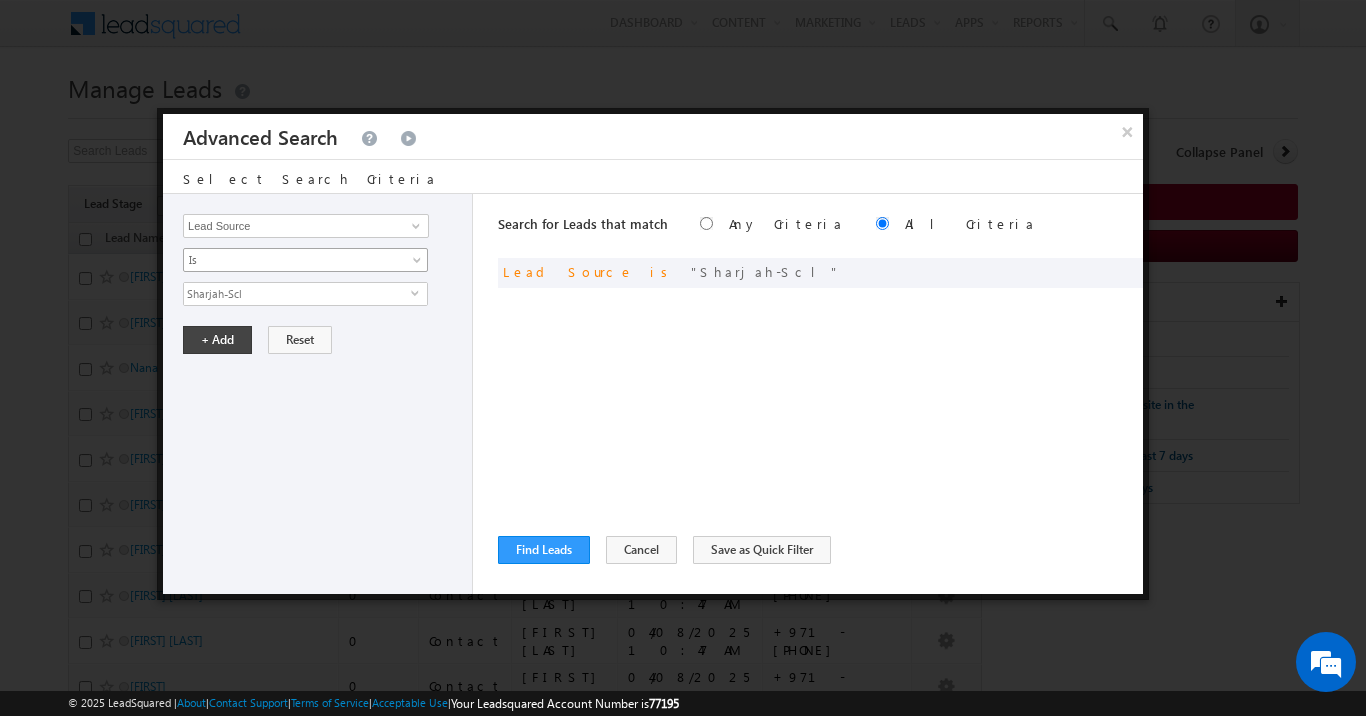 click on "Is" at bounding box center [305, 260] 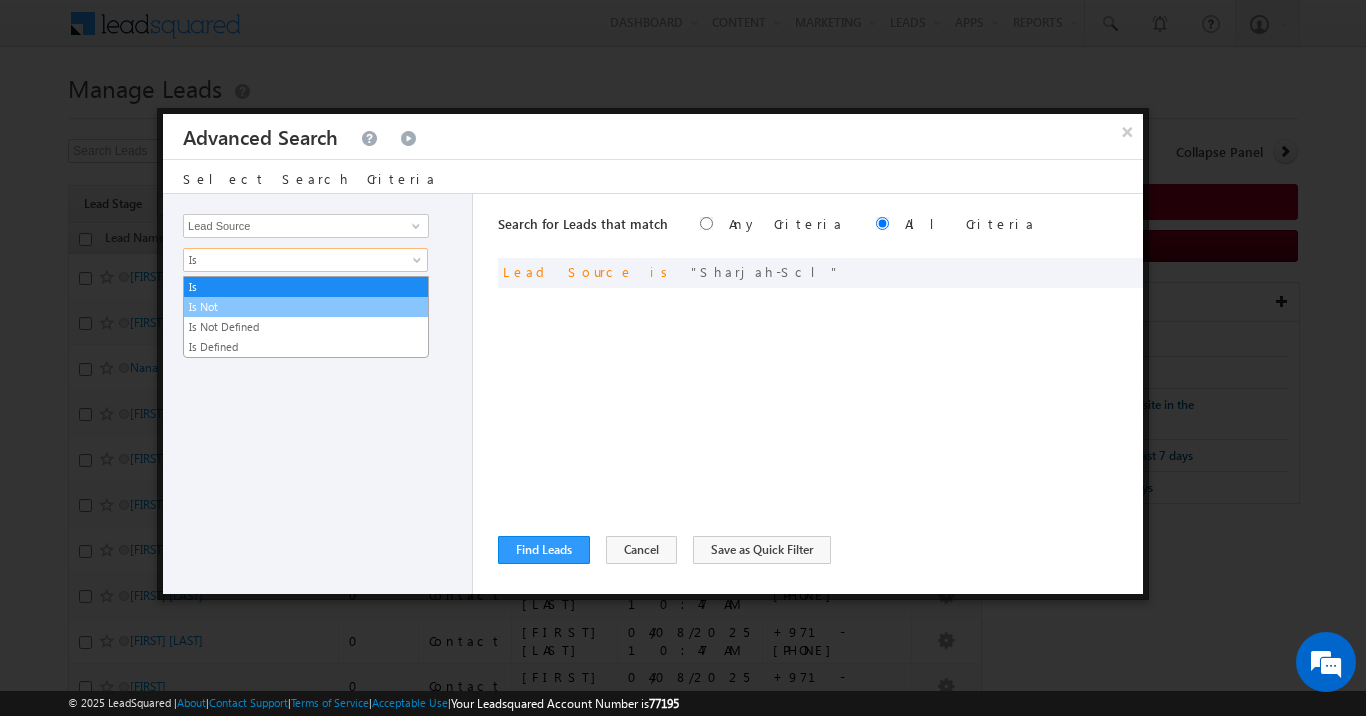 click on "Is Not" at bounding box center (306, 307) 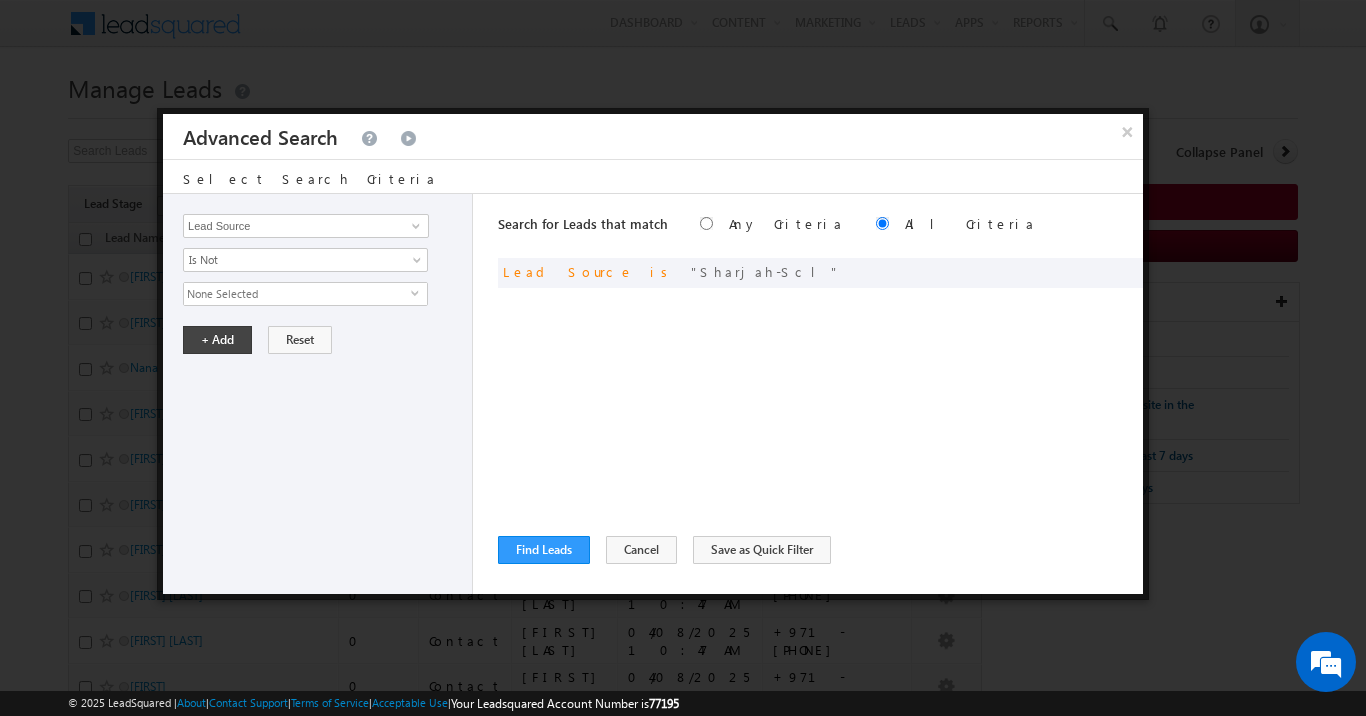 click on "None Selected" at bounding box center [297, 294] 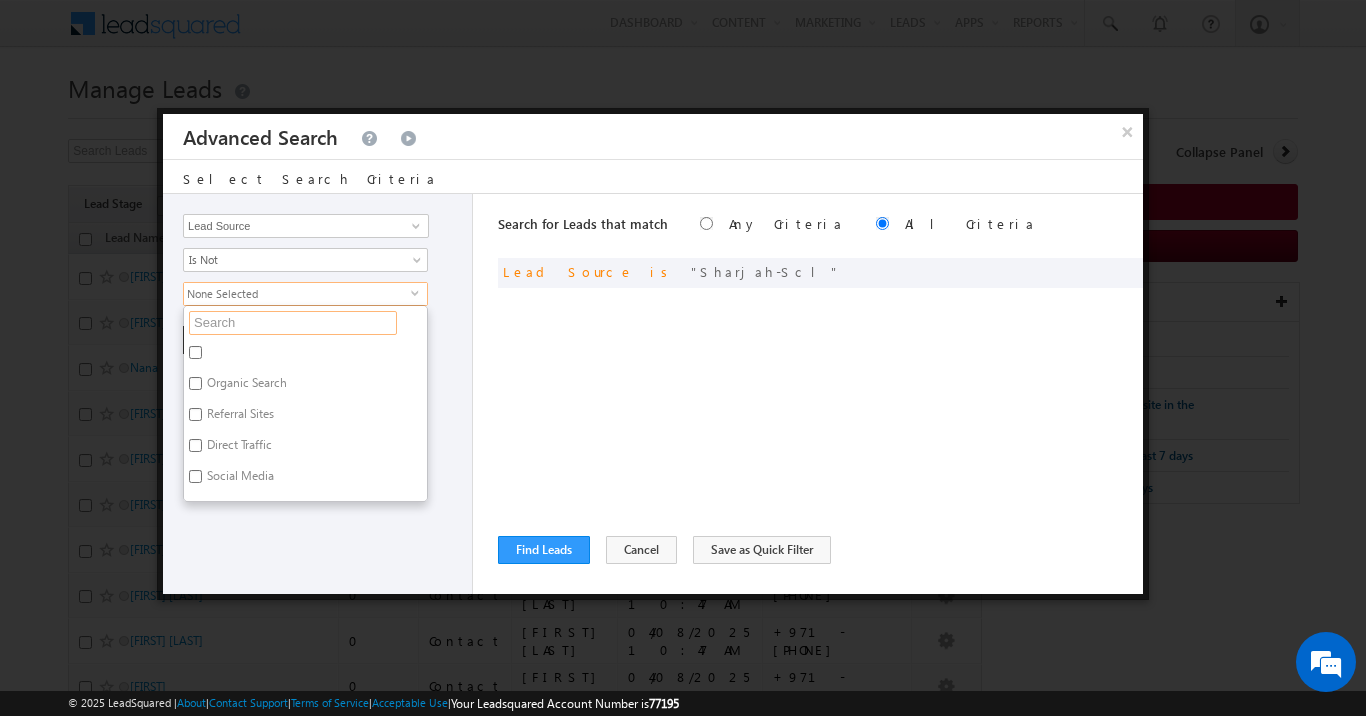 click at bounding box center [293, 323] 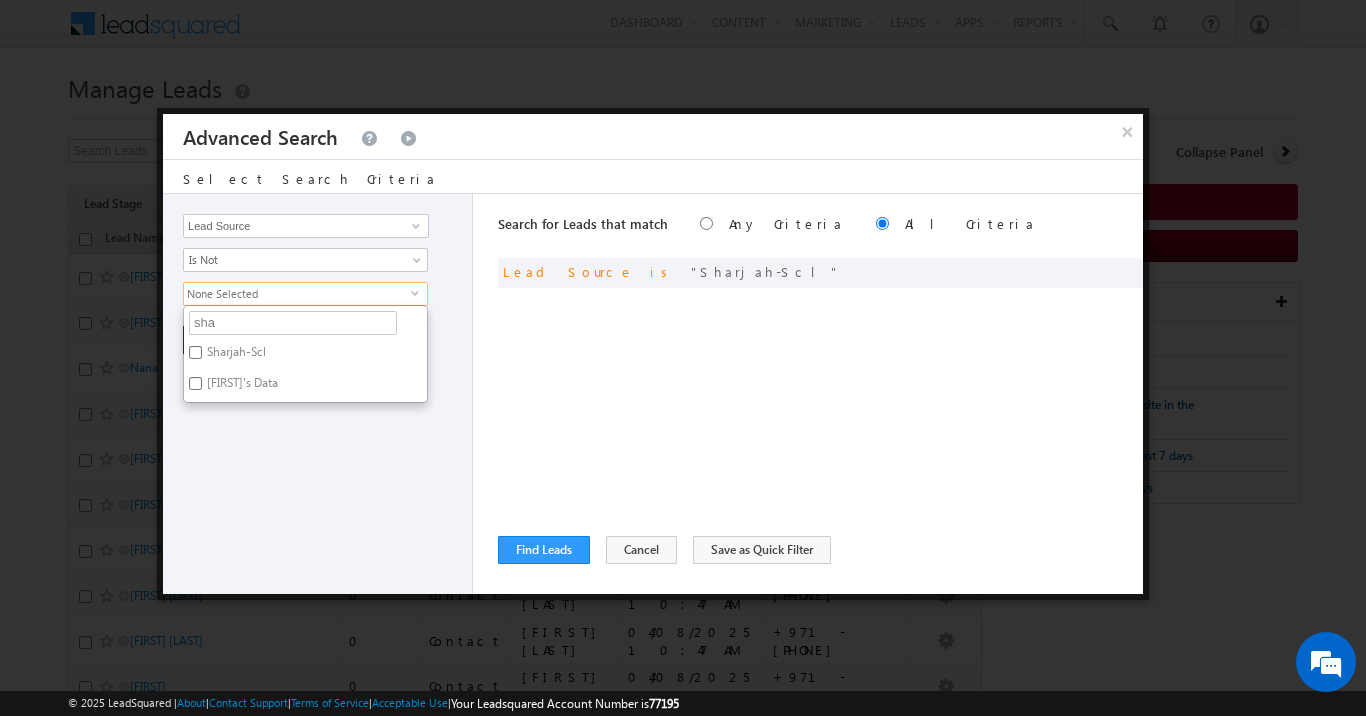 click on "Sharjah-Scl" at bounding box center [235, 355] 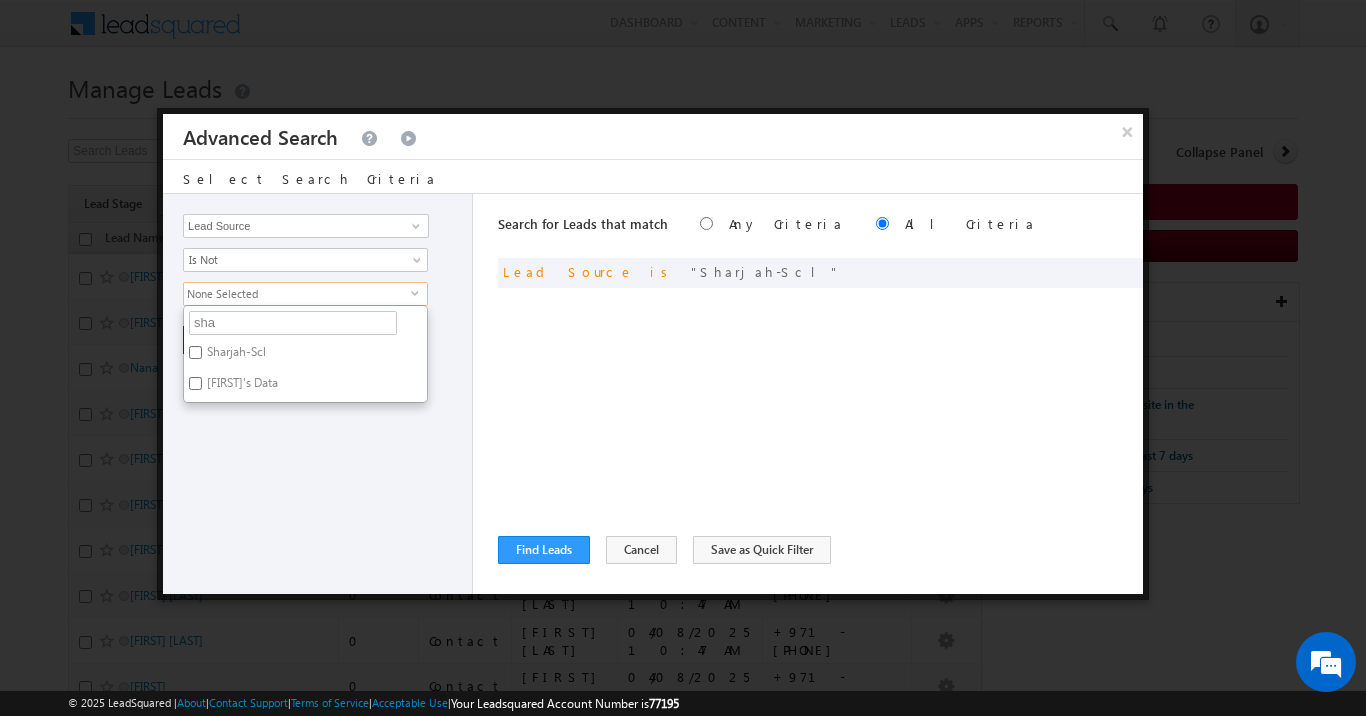click on "Sharjah-Scl" at bounding box center (195, 352) 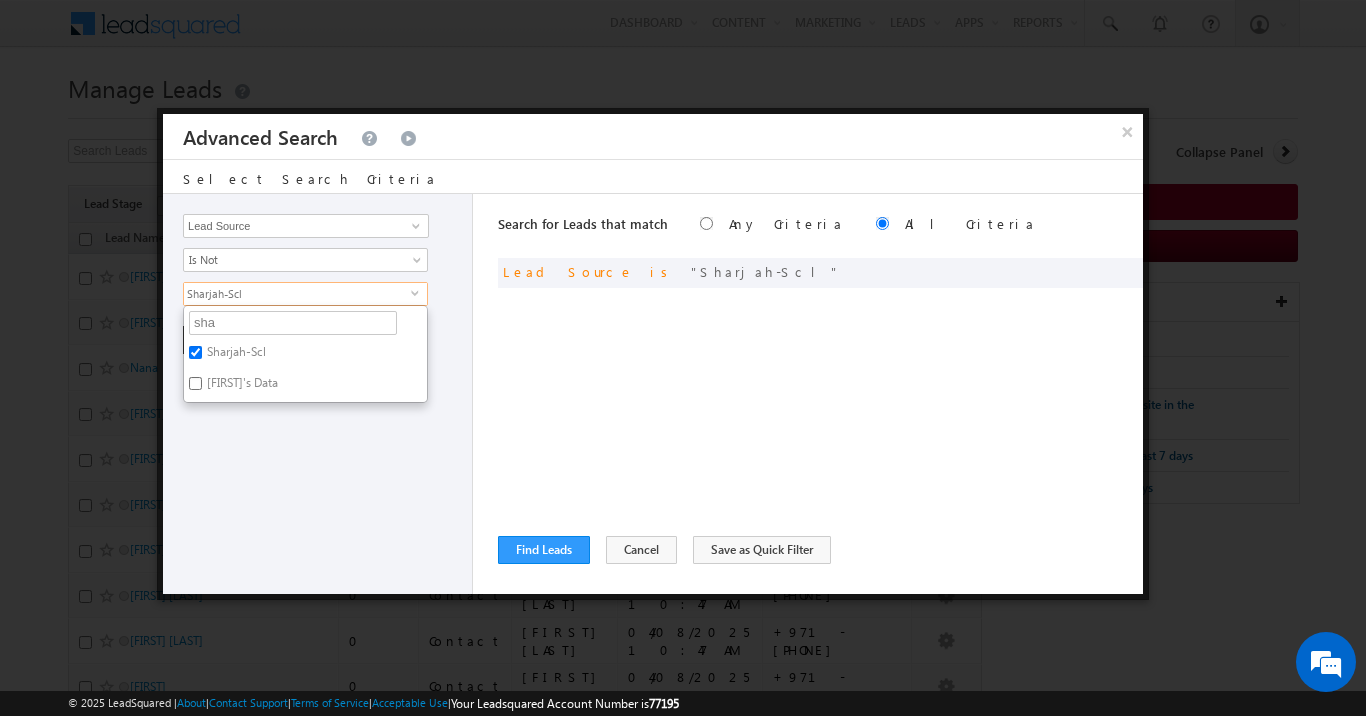 click on "Opportunity Type Lead Activity Task Sales Group  Prospect Id Address 1 Address 2 AML - File Booking Form - File Budget Building Name Buyer Persona Campaign Name Caste City Client Type Company Contact Stage Conversion Referrer URL Country Created By Id Created On Current Opt In Status Customer Type Developer DNCR Status Do Not Call Do Not Email Do Not SMS Do Not Track Do you want to invest in dubai Email Emirate Emirates ID - File Engagement Score Father Name First Name Focus Project Form Name Grade Job Title Last Activity Last Activity Date Last Name Last Opt In Email Sent Date Latitude Lead Number Lead Origin Lead Remarks Lead Score Lead Source Lead Stage Longitude Master Project meet your team Date Meeting Done Date  Meeting Location Mobile Number Modified By Id Modified On Nationality Not Picked counter Notes Opt In Date Opt In Details Order Value Owner Passport - File Phone Number Plot Area Possession Procedure Name Project Project Name Project Suggested Qualify follow up" at bounding box center (318, 394) 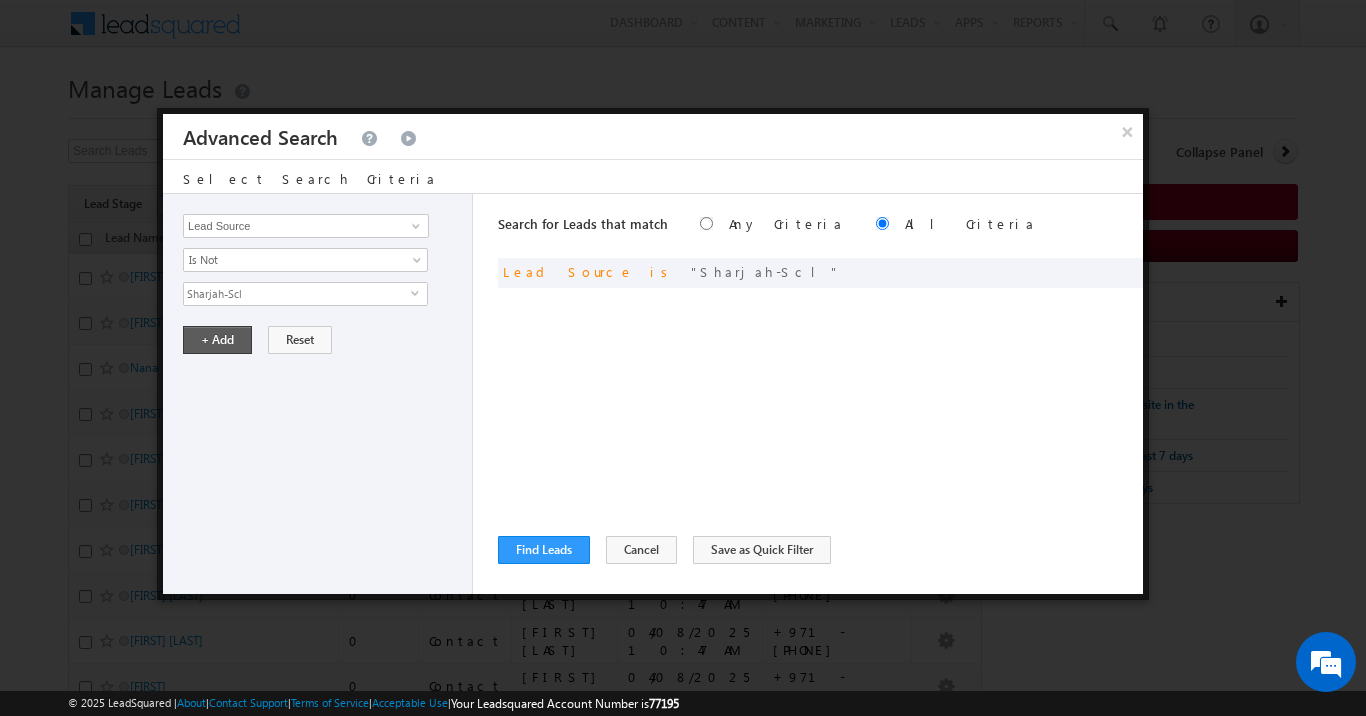 click on "+ Add" at bounding box center (217, 340) 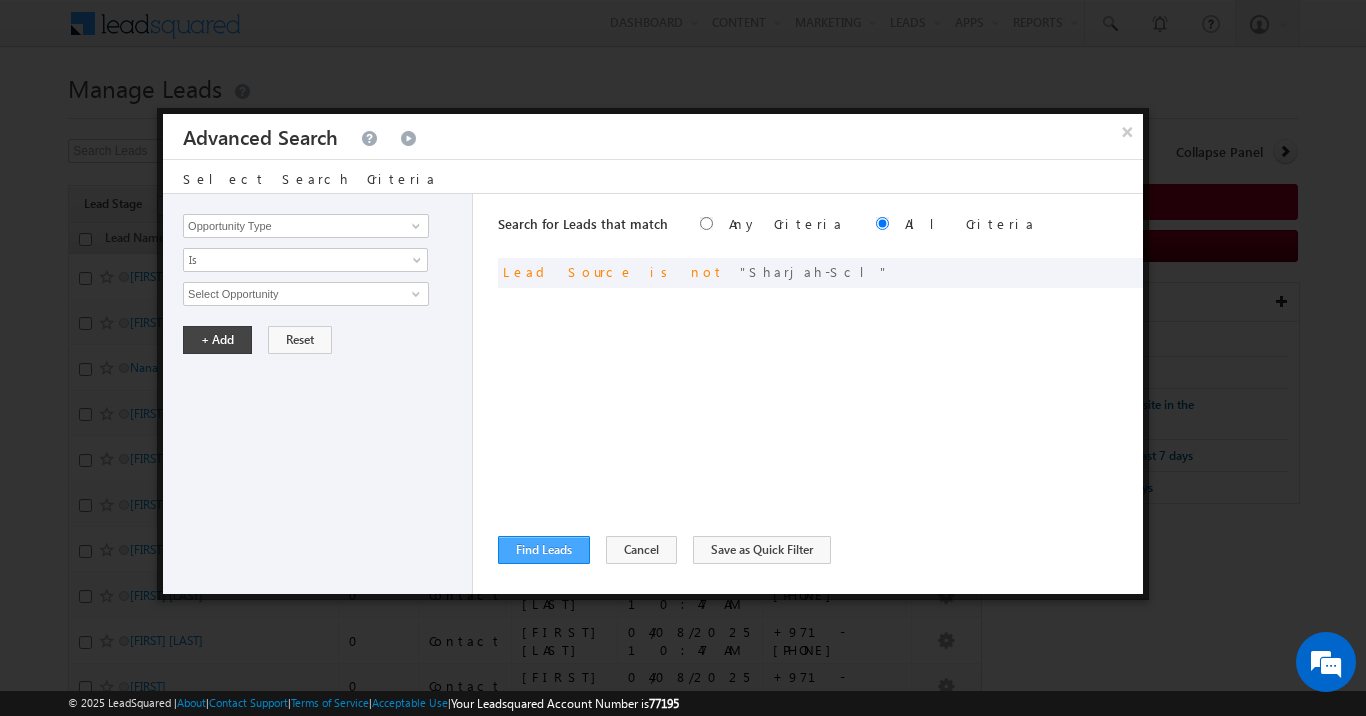 click on "Find Leads" at bounding box center [544, 550] 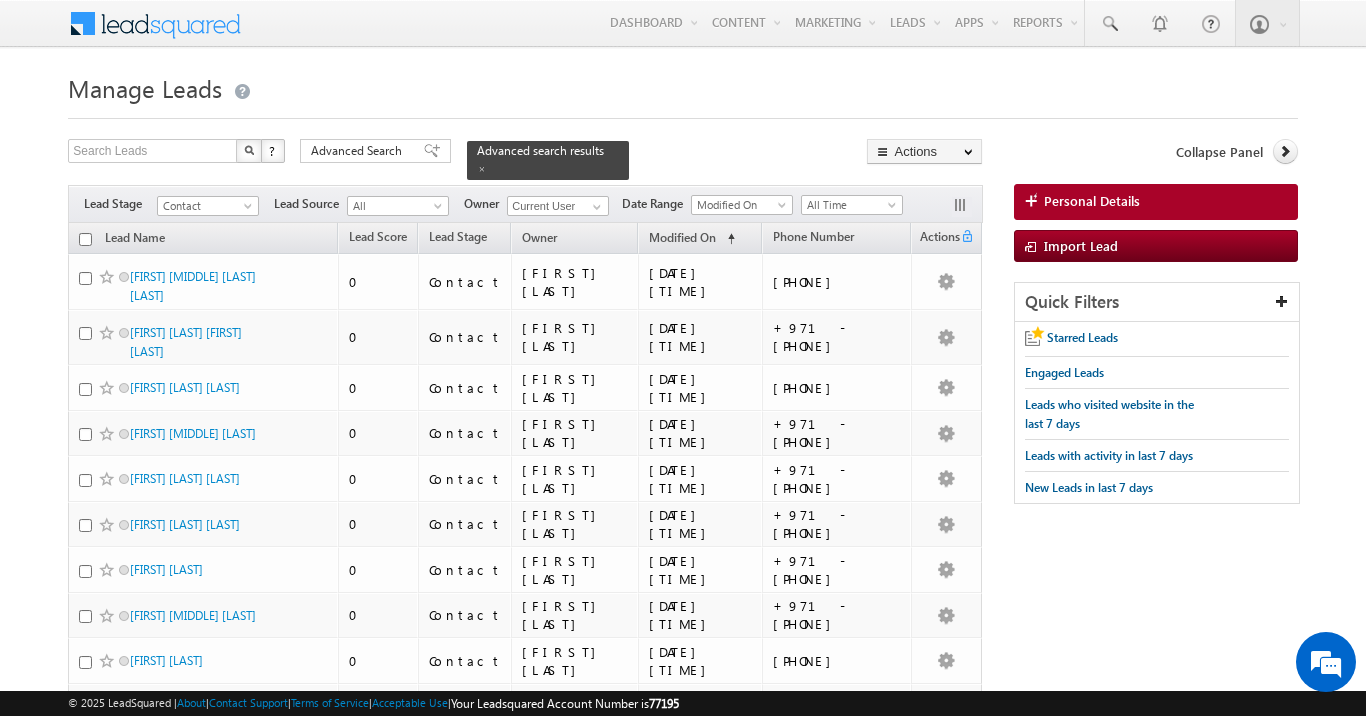 scroll, scrollTop: 0, scrollLeft: 0, axis: both 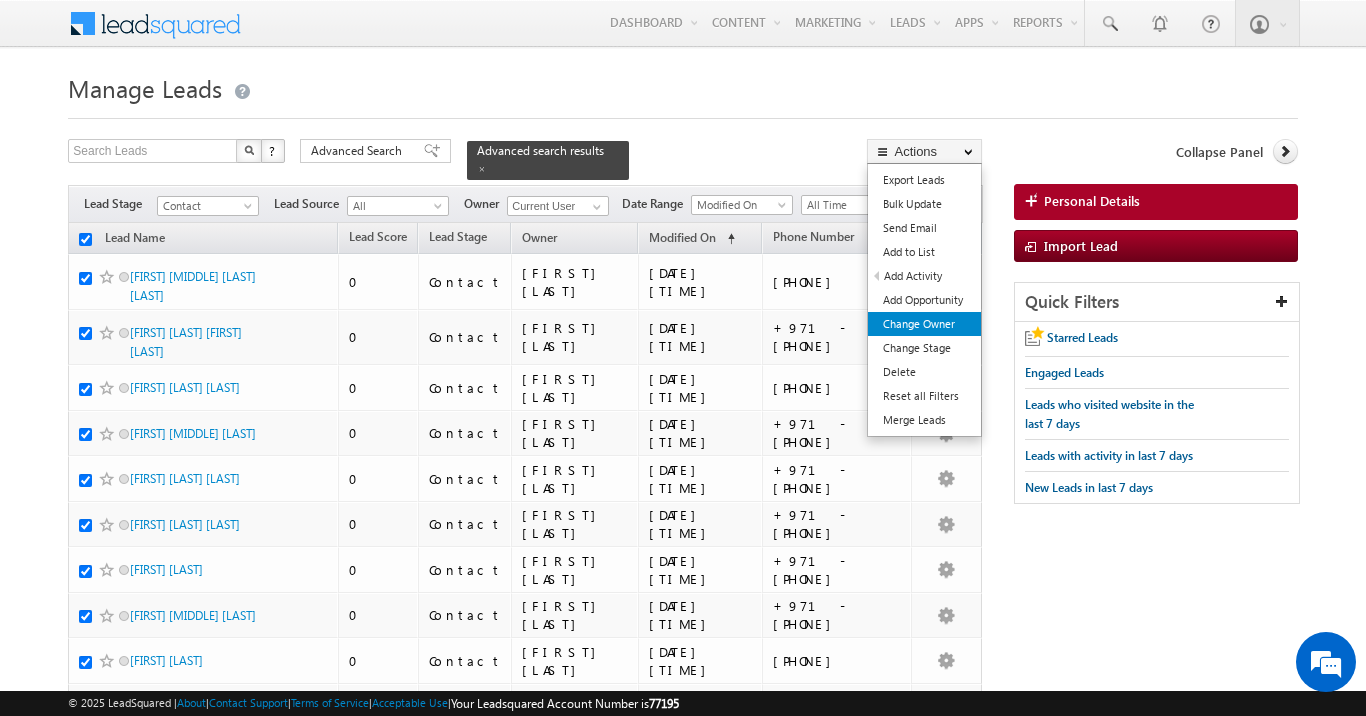 click on "Change Owner" at bounding box center (924, 324) 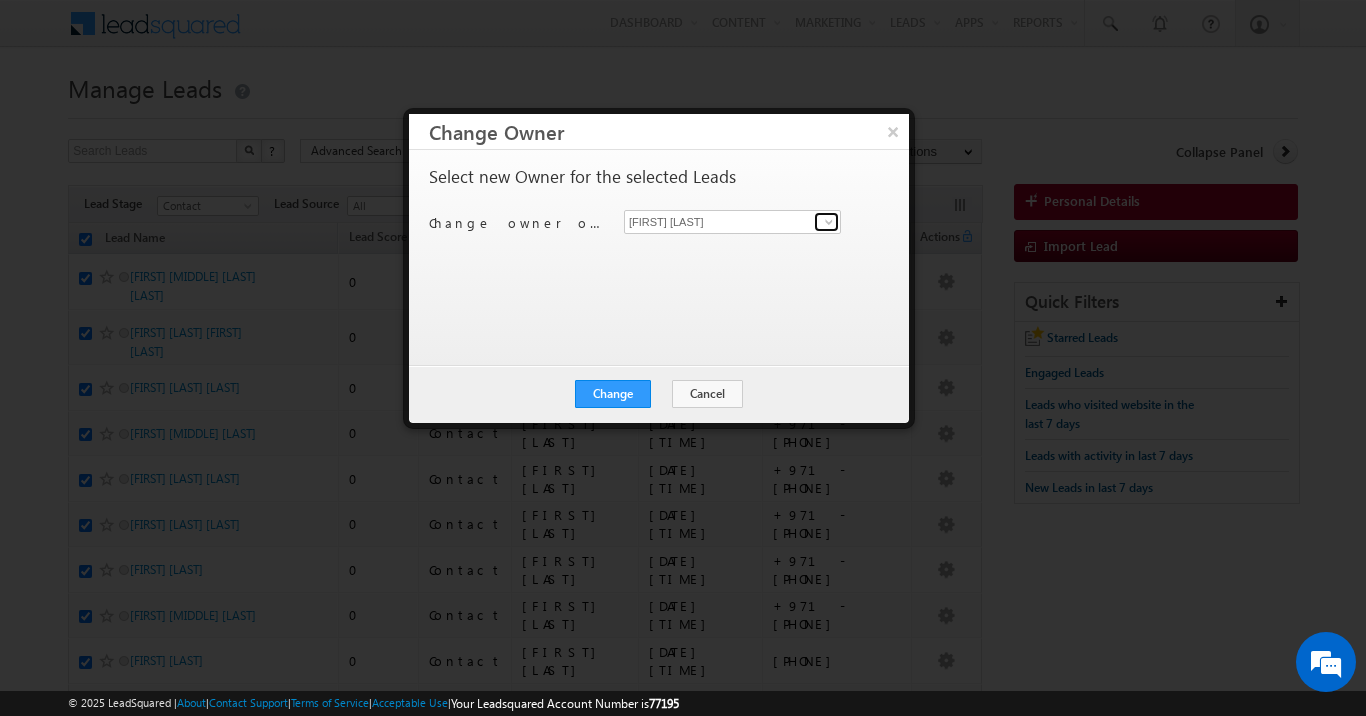 click at bounding box center [829, 222] 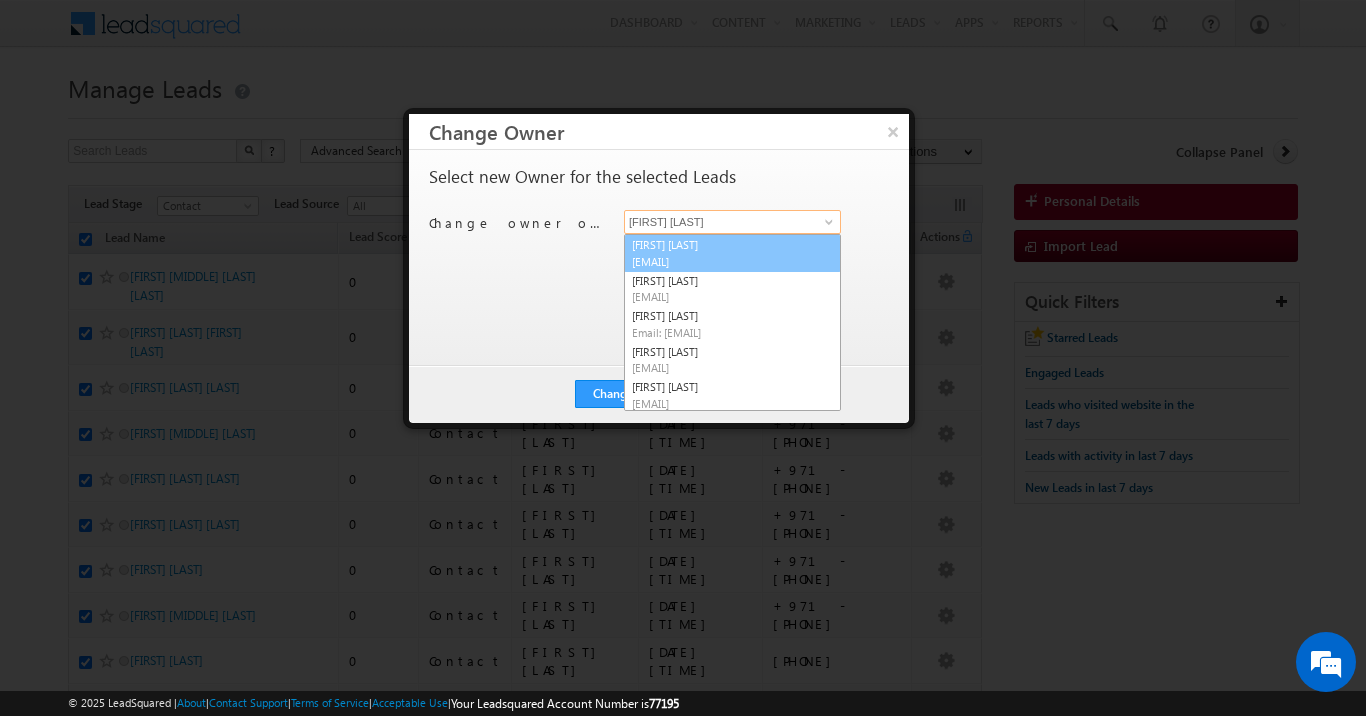 click on "akashdeep.singh@indglobal.ae" at bounding box center [722, 261] 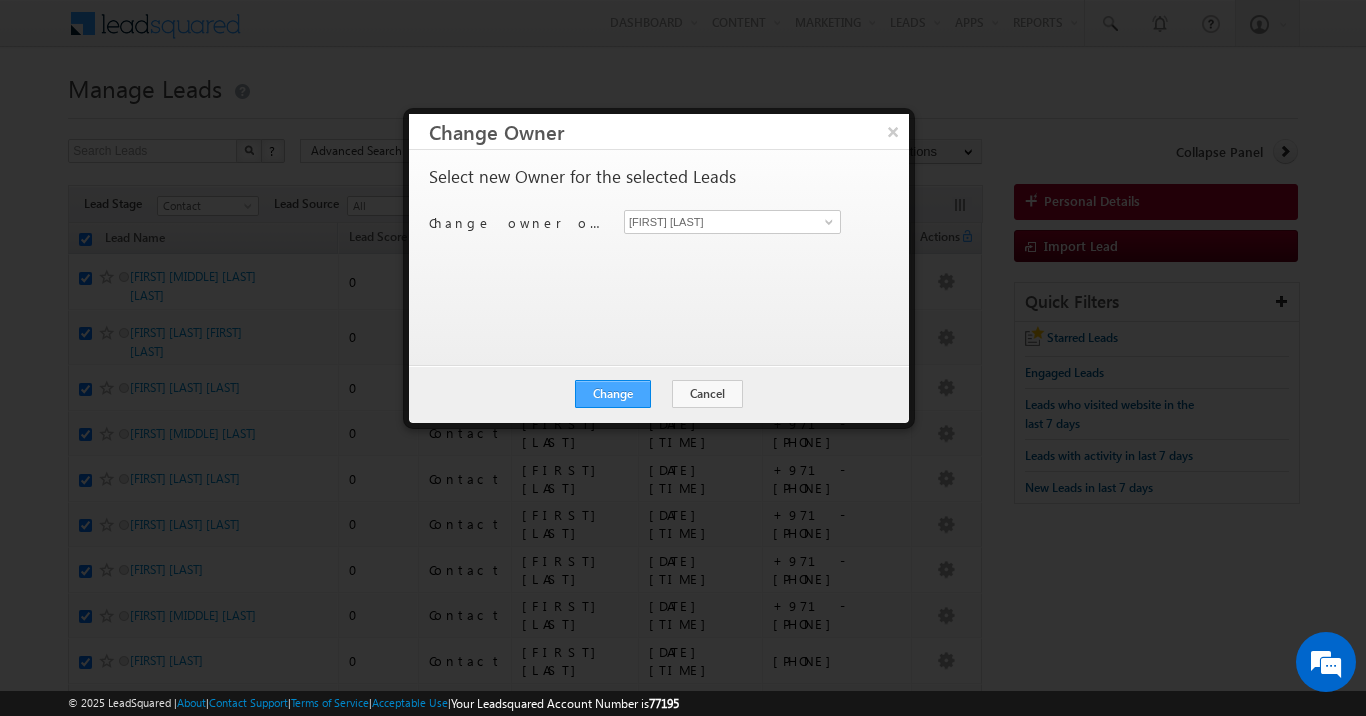 click on "Change" at bounding box center [613, 394] 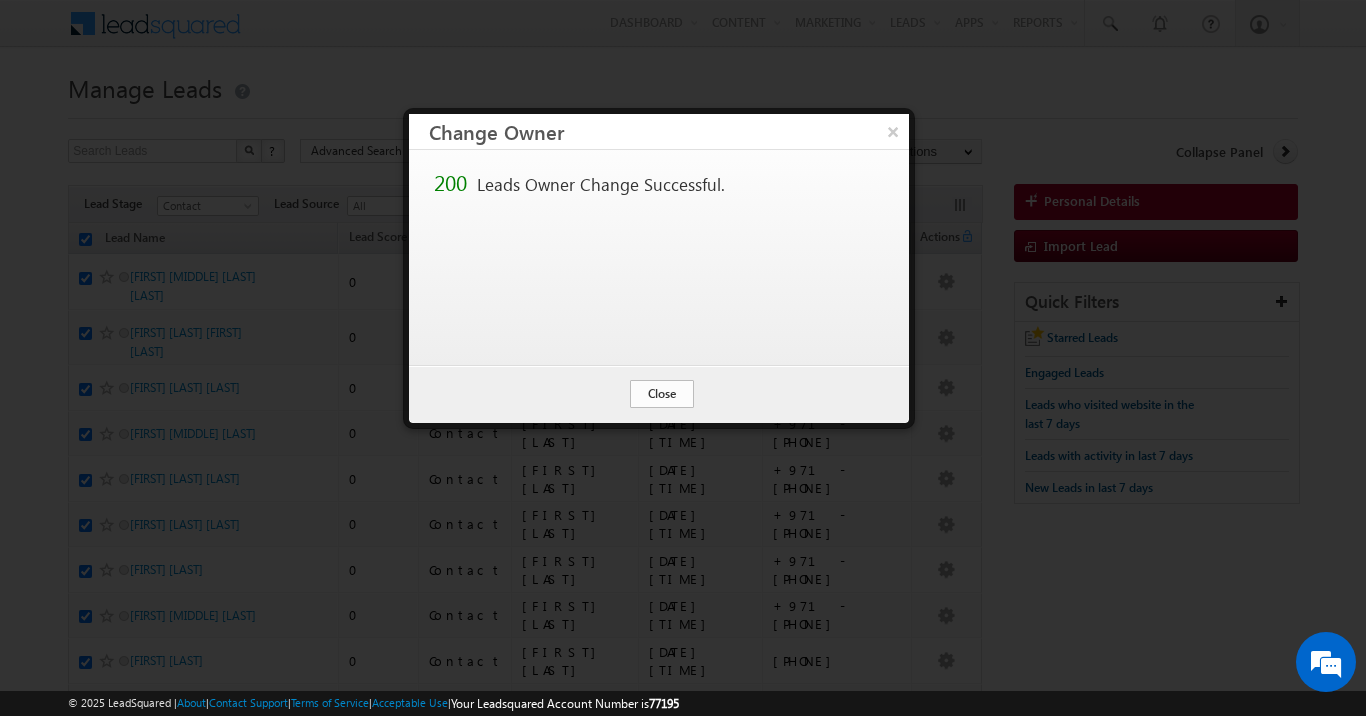click on "Close" at bounding box center (662, 394) 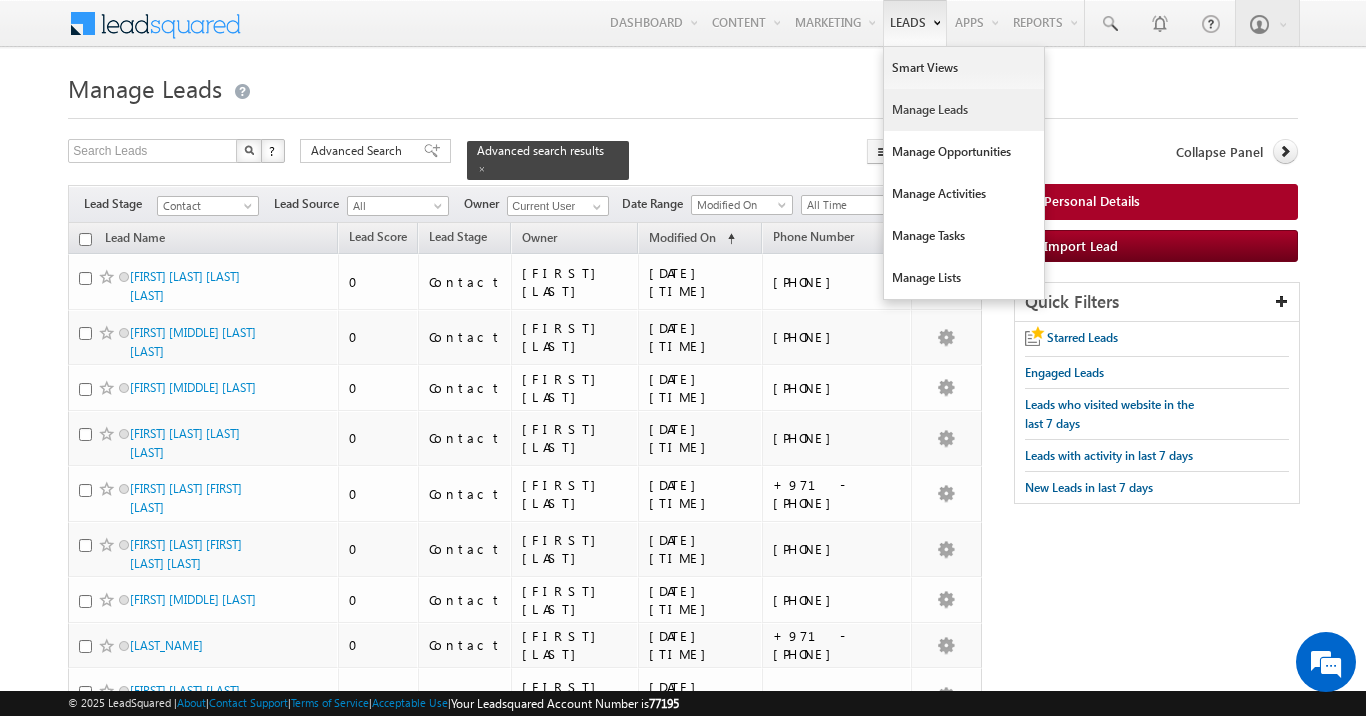 scroll, scrollTop: 0, scrollLeft: 0, axis: both 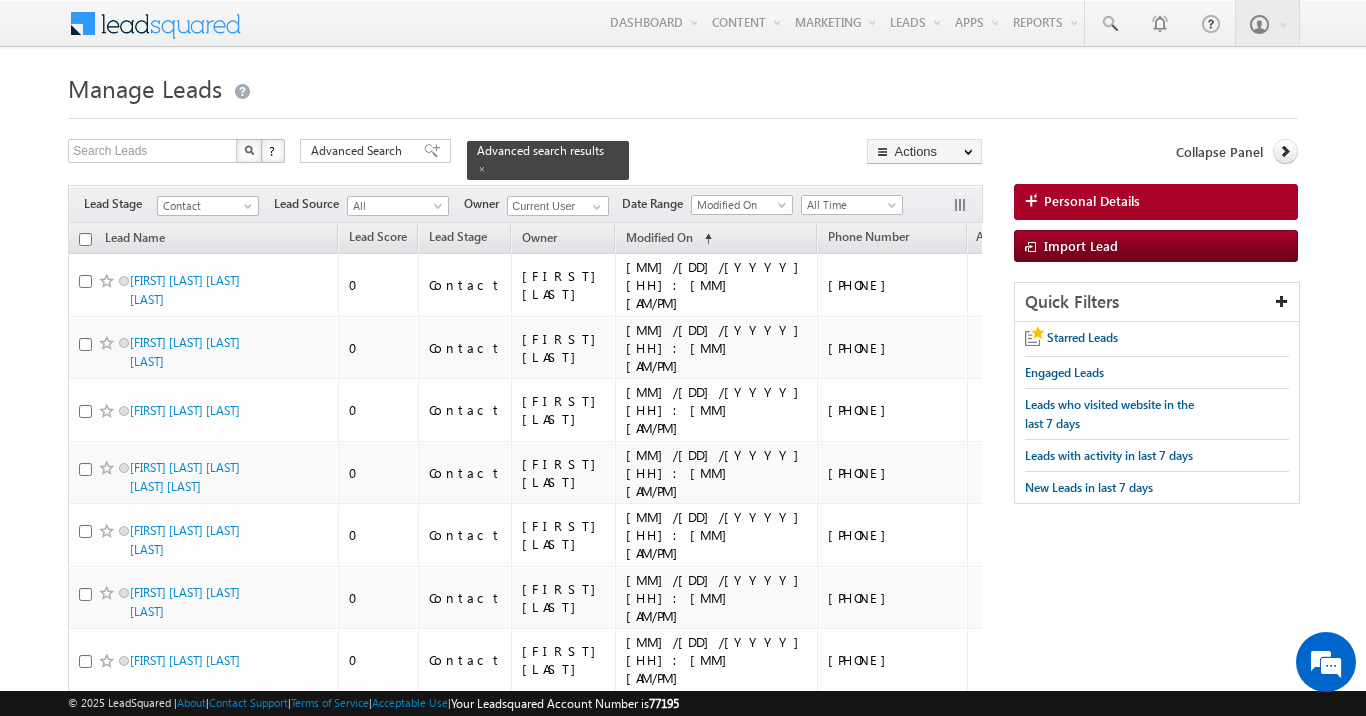 click at bounding box center [85, 239] 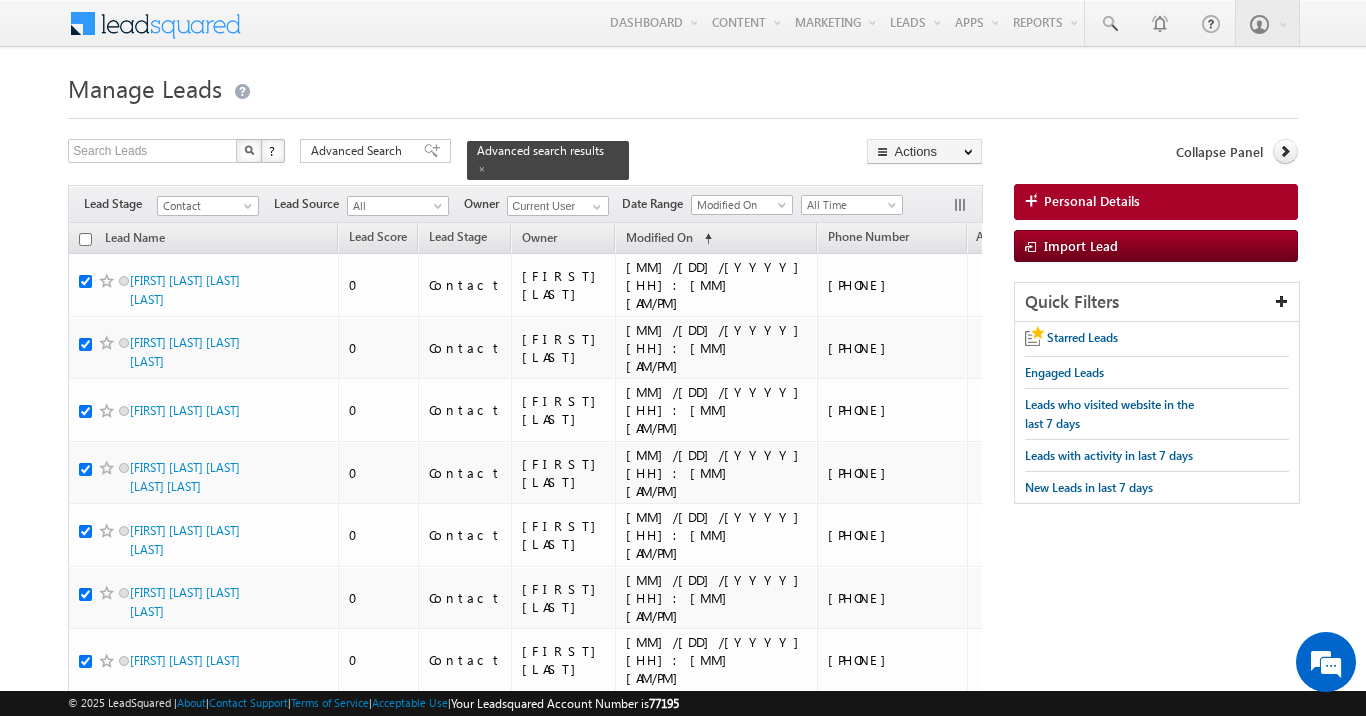 checkbox on "true" 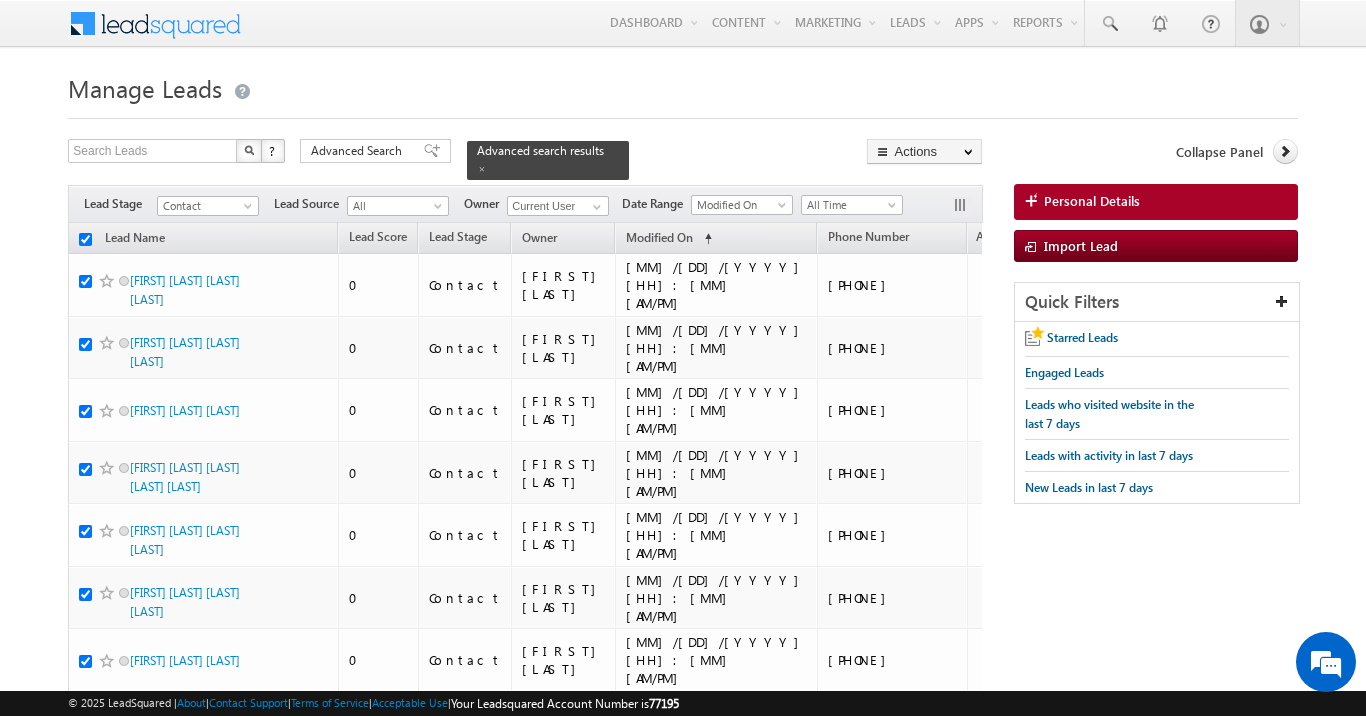 checkbox on "true" 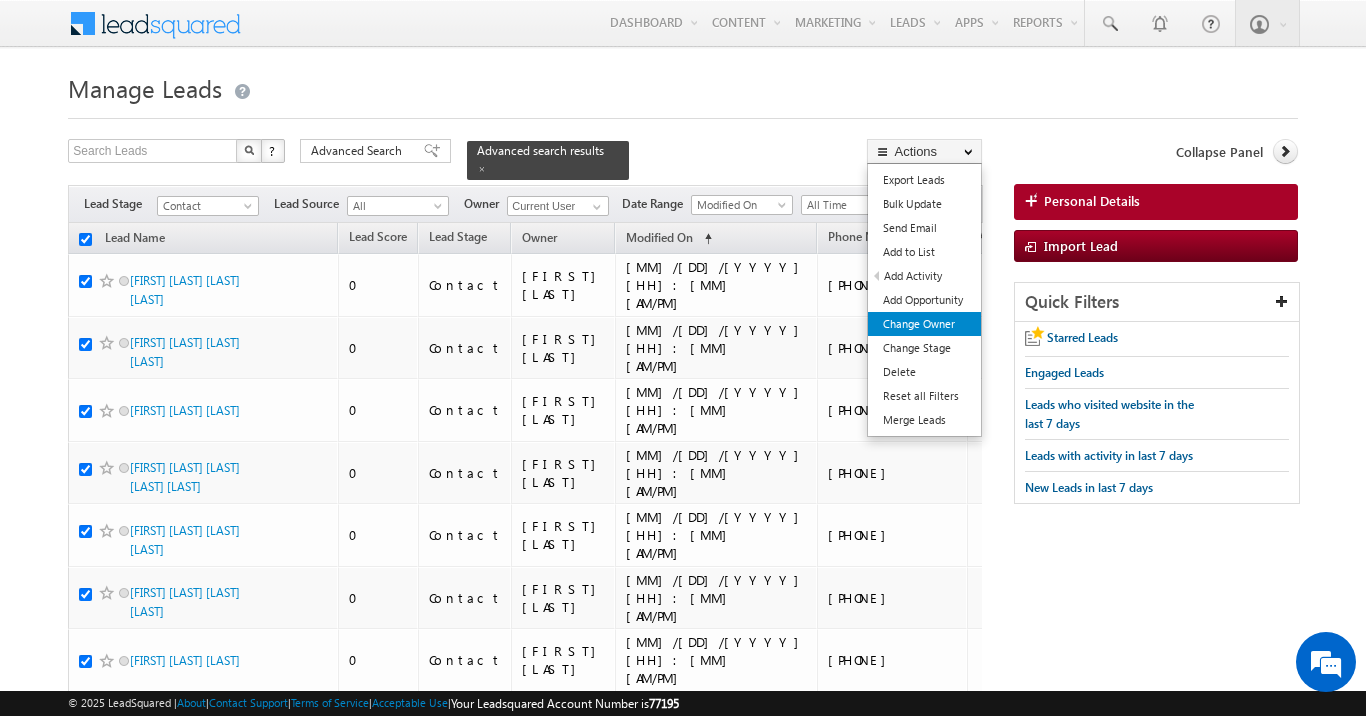 click on "Change Owner" at bounding box center (924, 324) 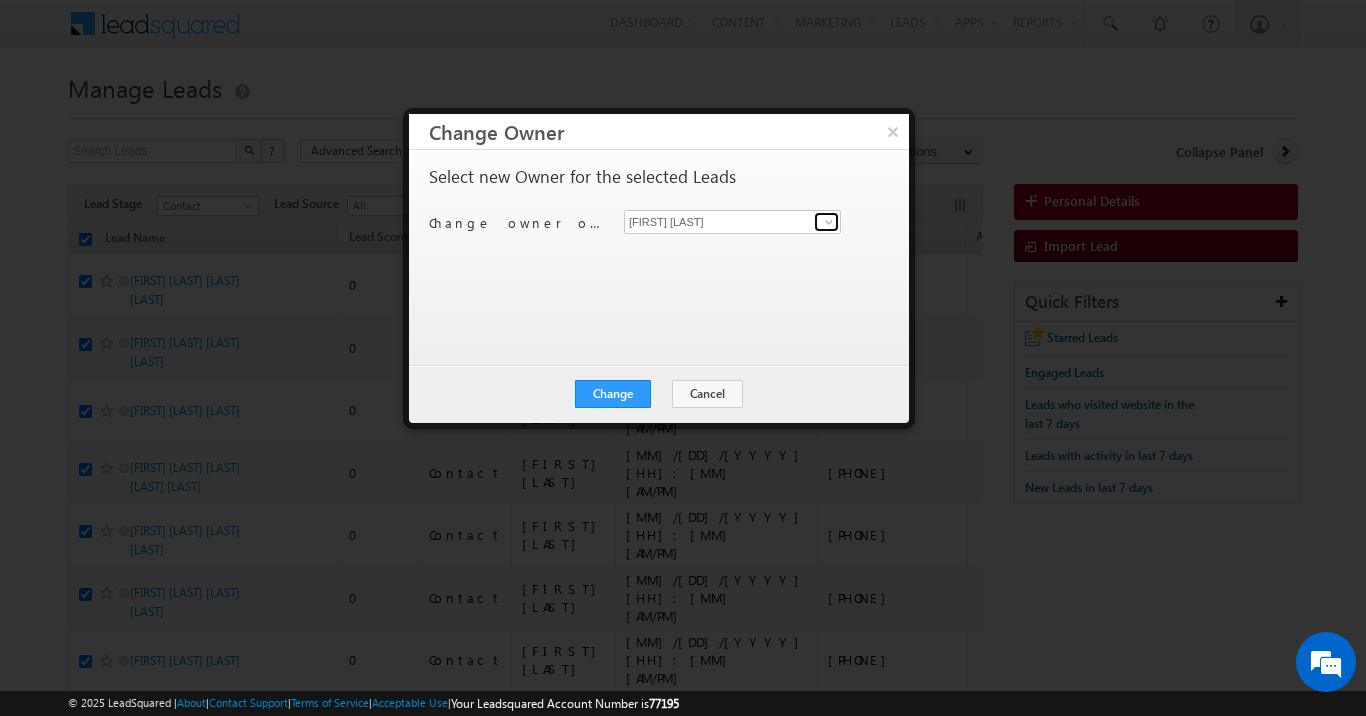 click at bounding box center [829, 222] 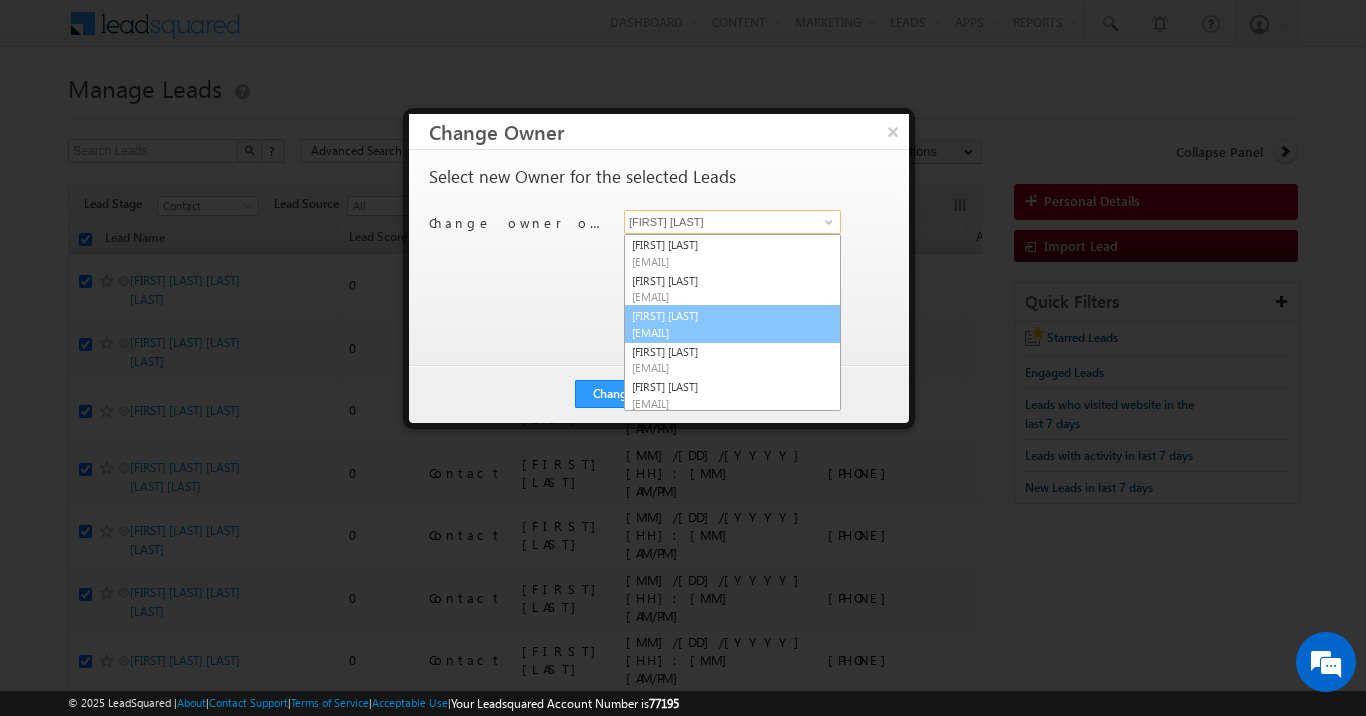 click on "mangal.mewada@indglobal.ae" at bounding box center (722, 332) 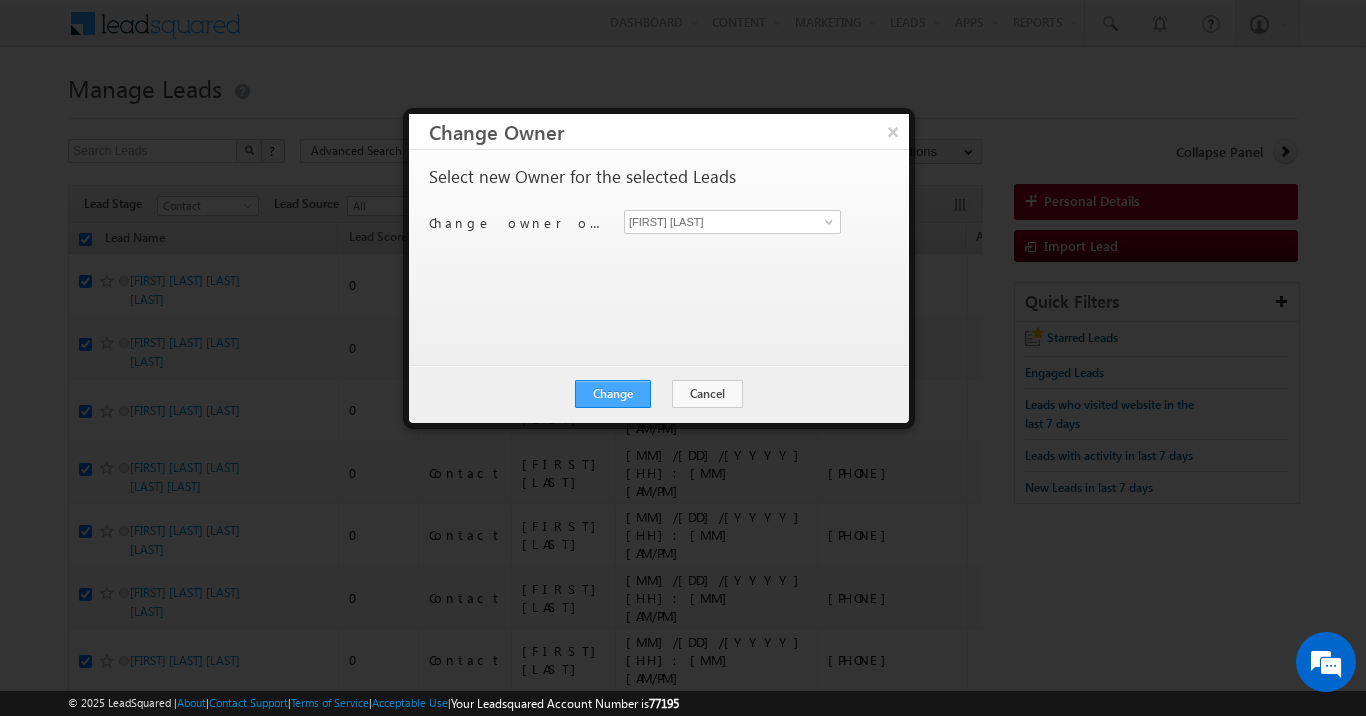 click on "Change" at bounding box center (613, 394) 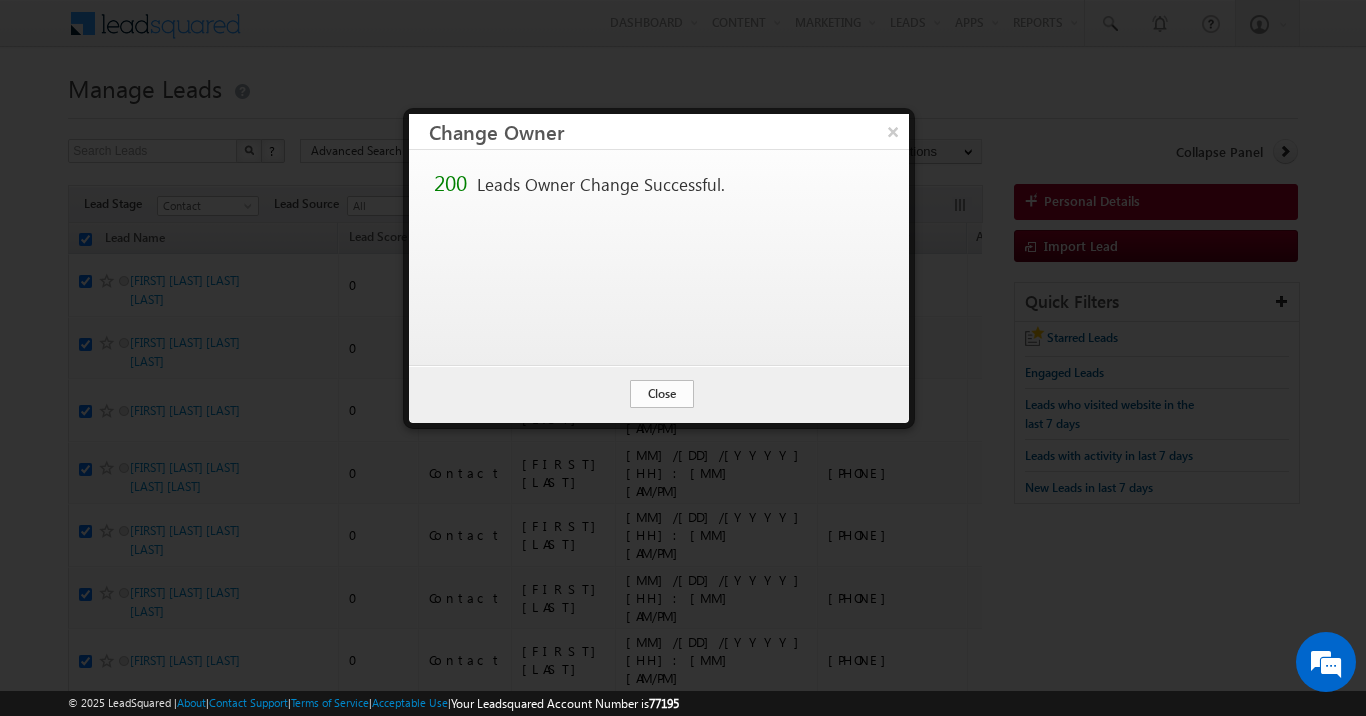 click on "Close" at bounding box center [662, 394] 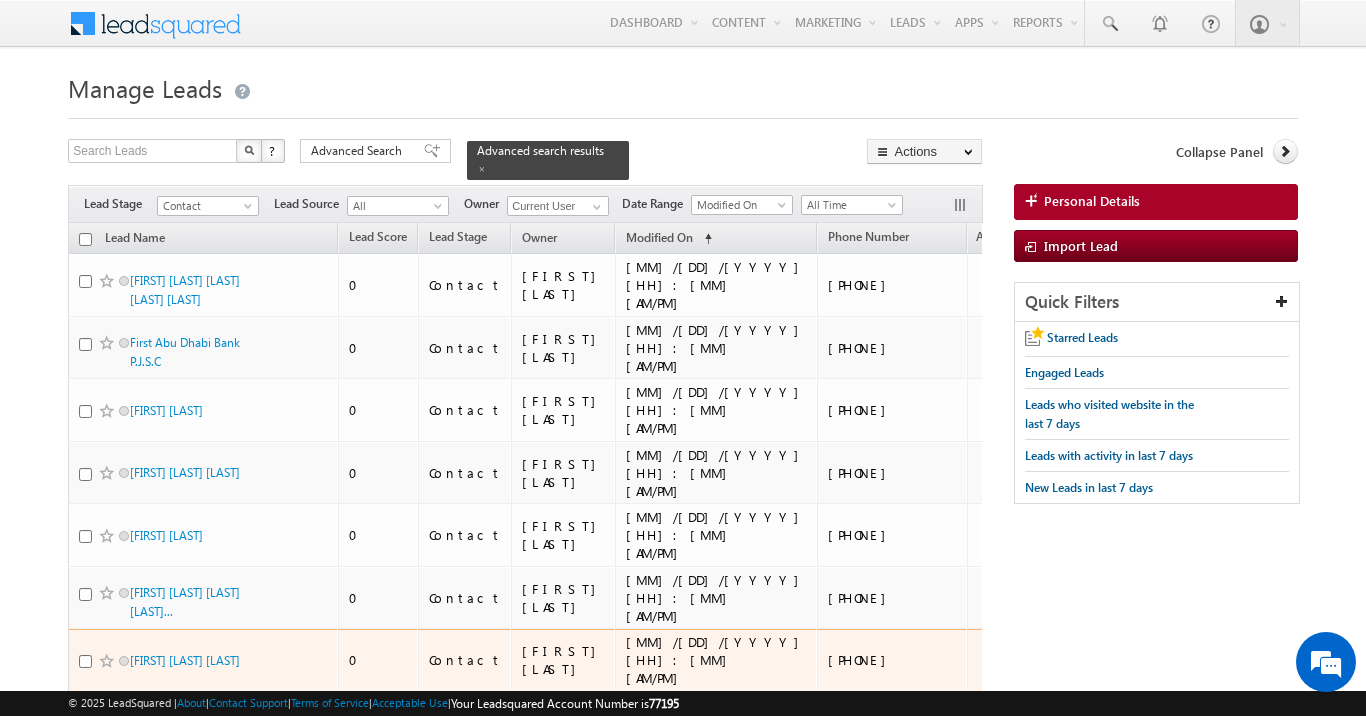 scroll, scrollTop: 0, scrollLeft: 0, axis: both 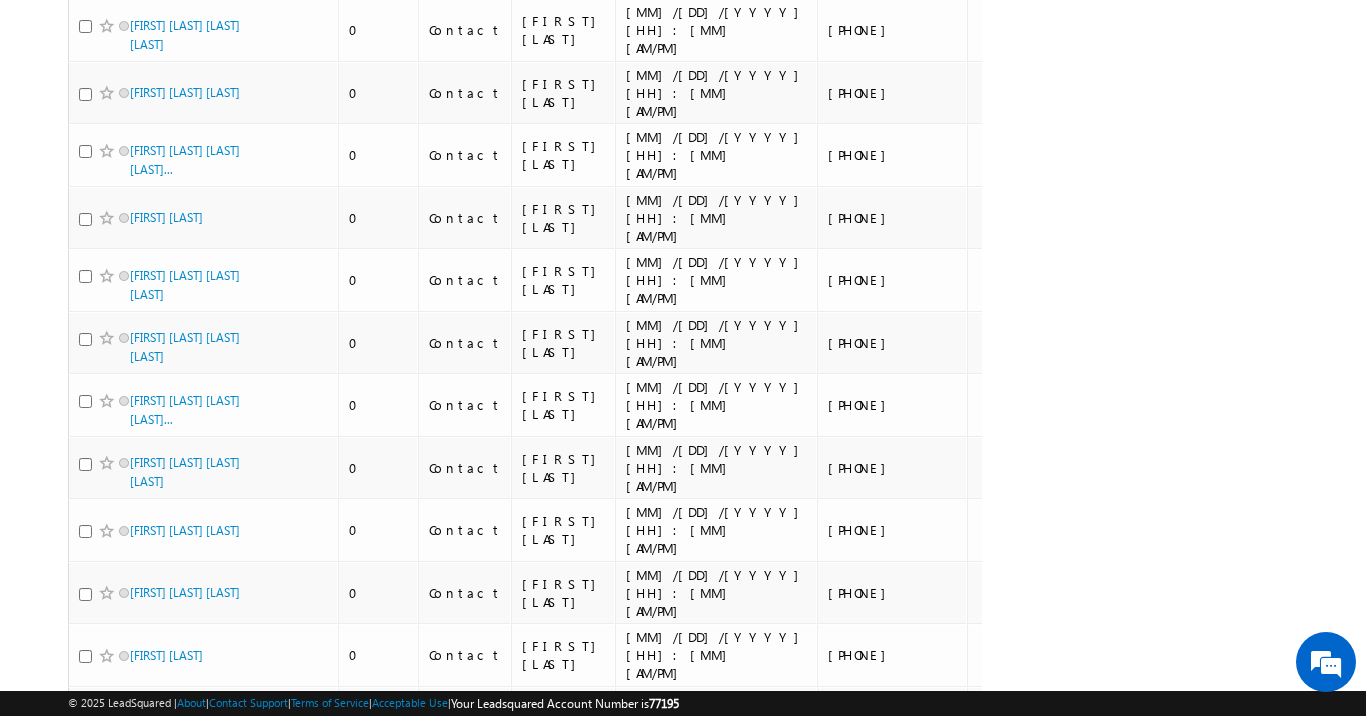 click on "select" at bounding box center [165, 2289] 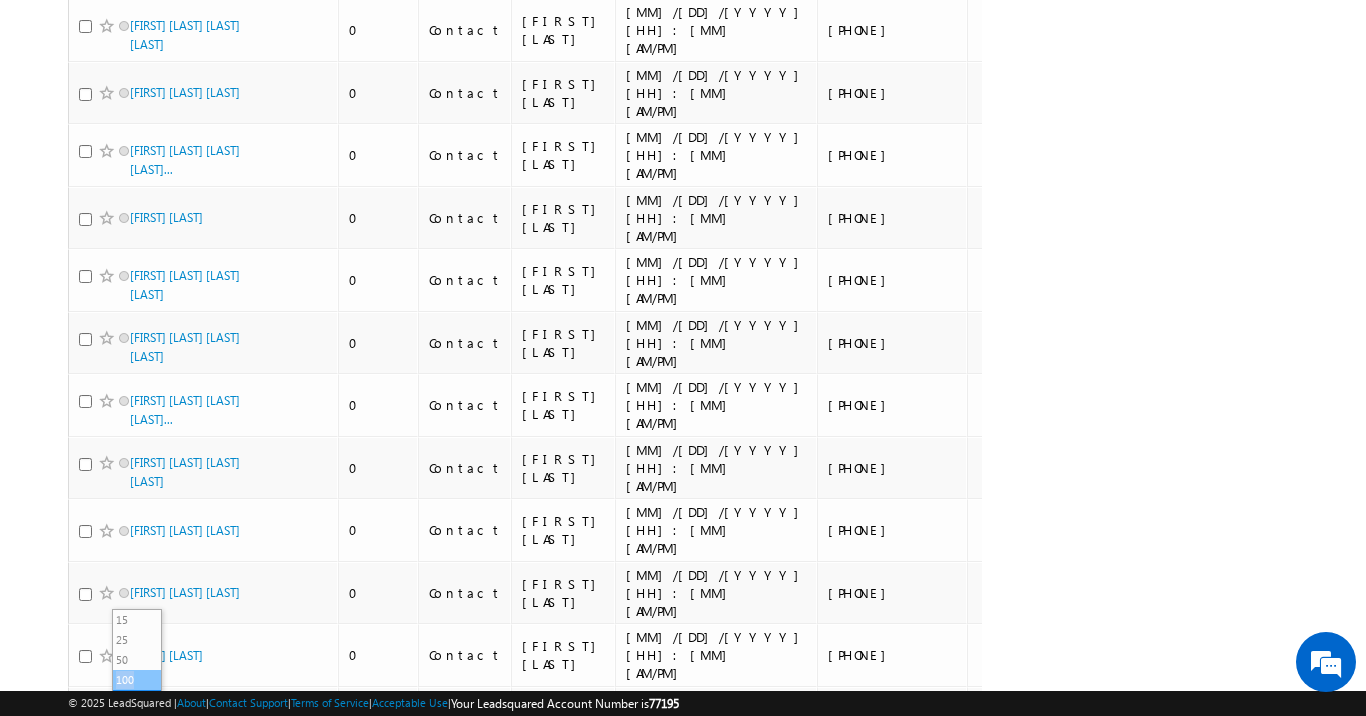 drag, startPoint x: 140, startPoint y: 666, endPoint x: 140, endPoint y: 677, distance: 11 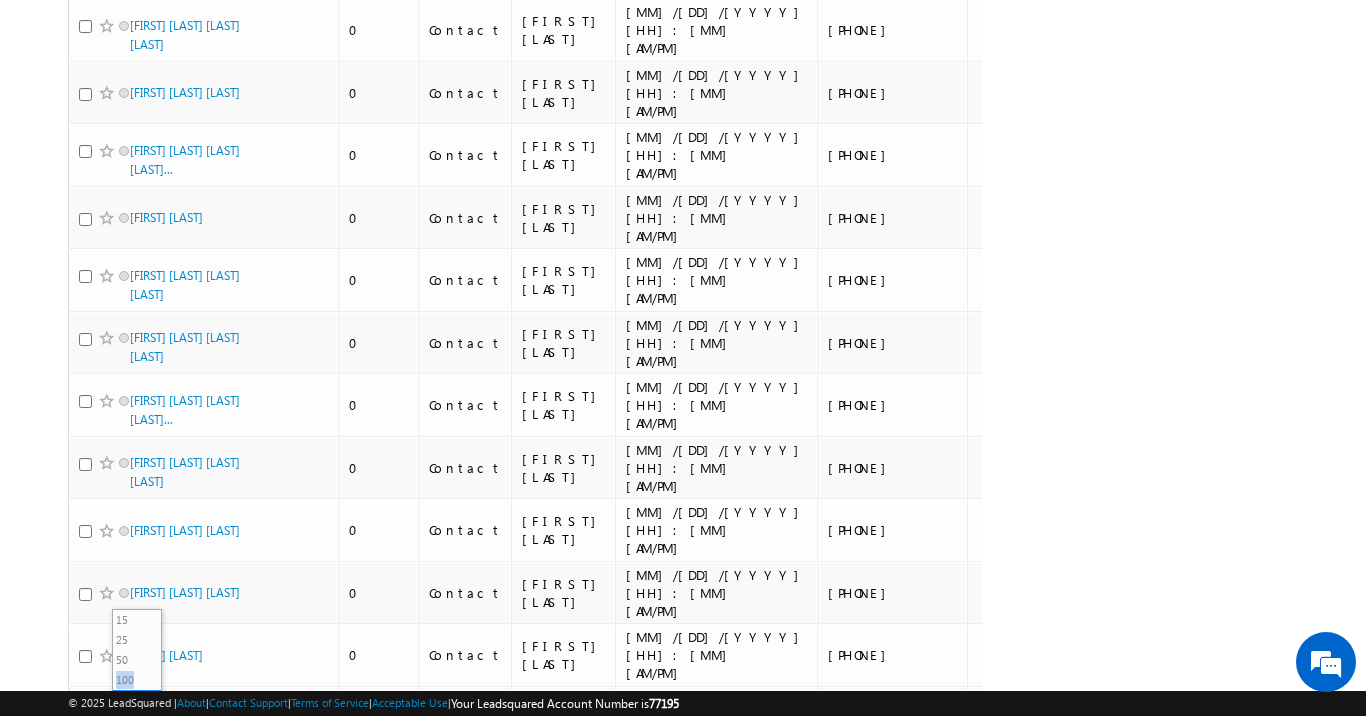 click on "100" at bounding box center [137, 680] 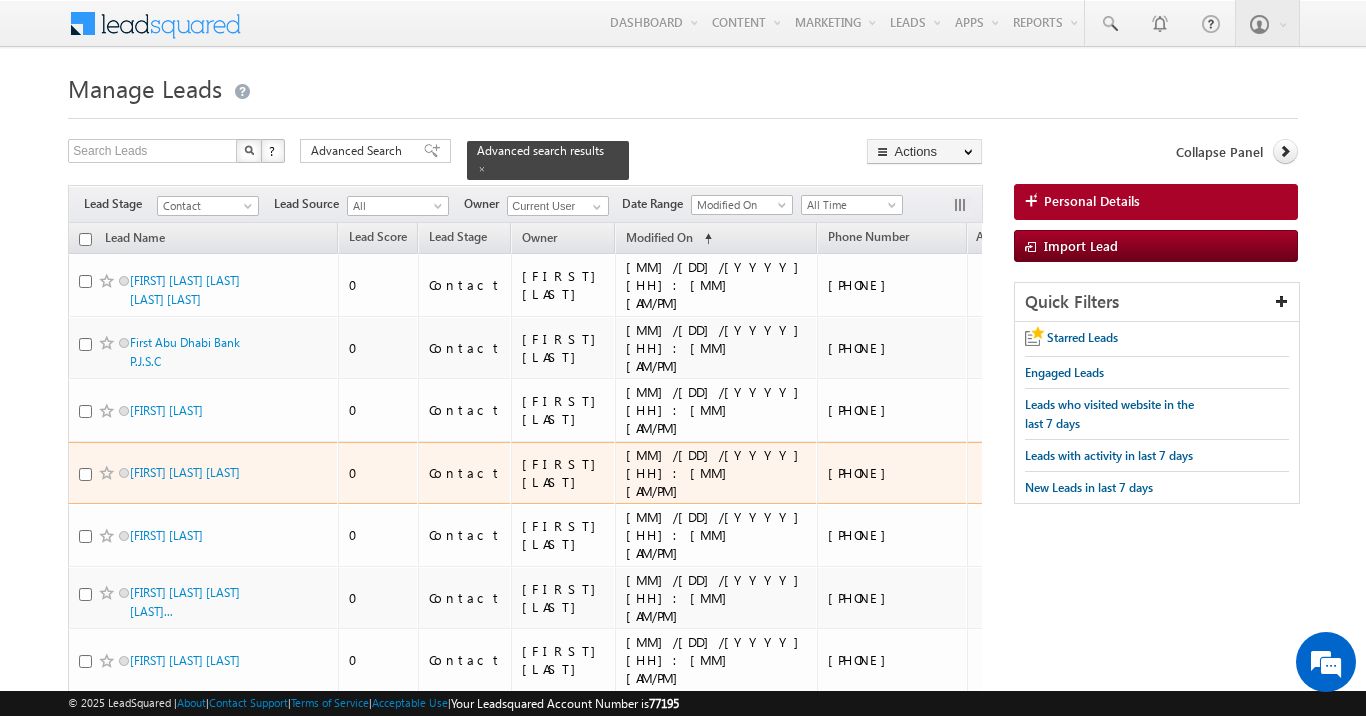 scroll, scrollTop: 0, scrollLeft: 0, axis: both 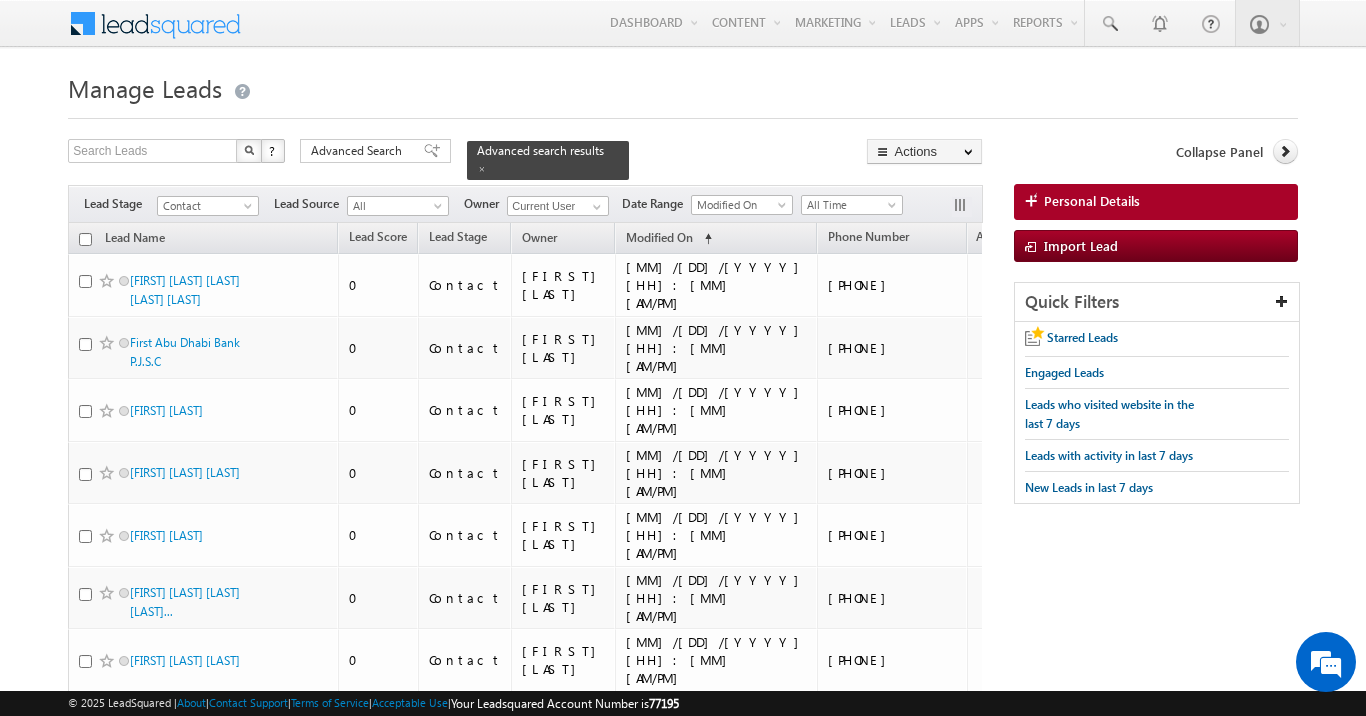 click at bounding box center (85, 239) 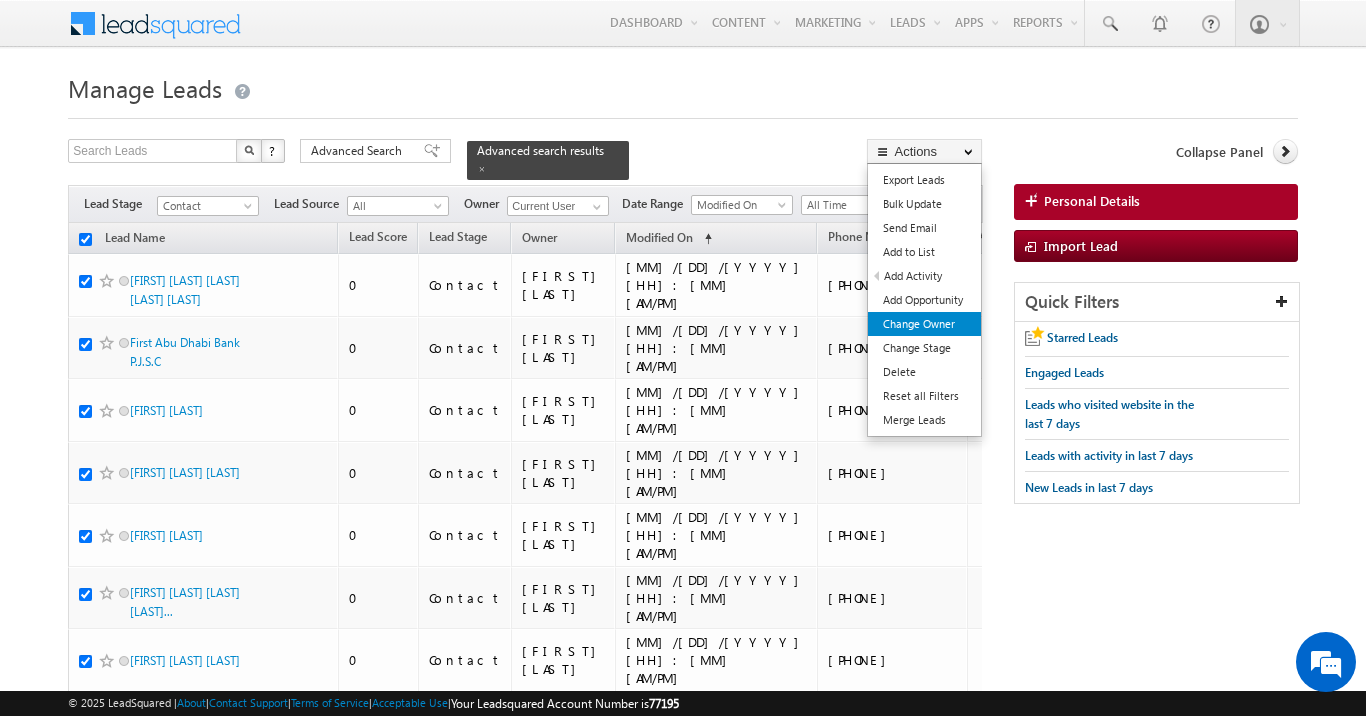 click on "Change Owner" at bounding box center (924, 324) 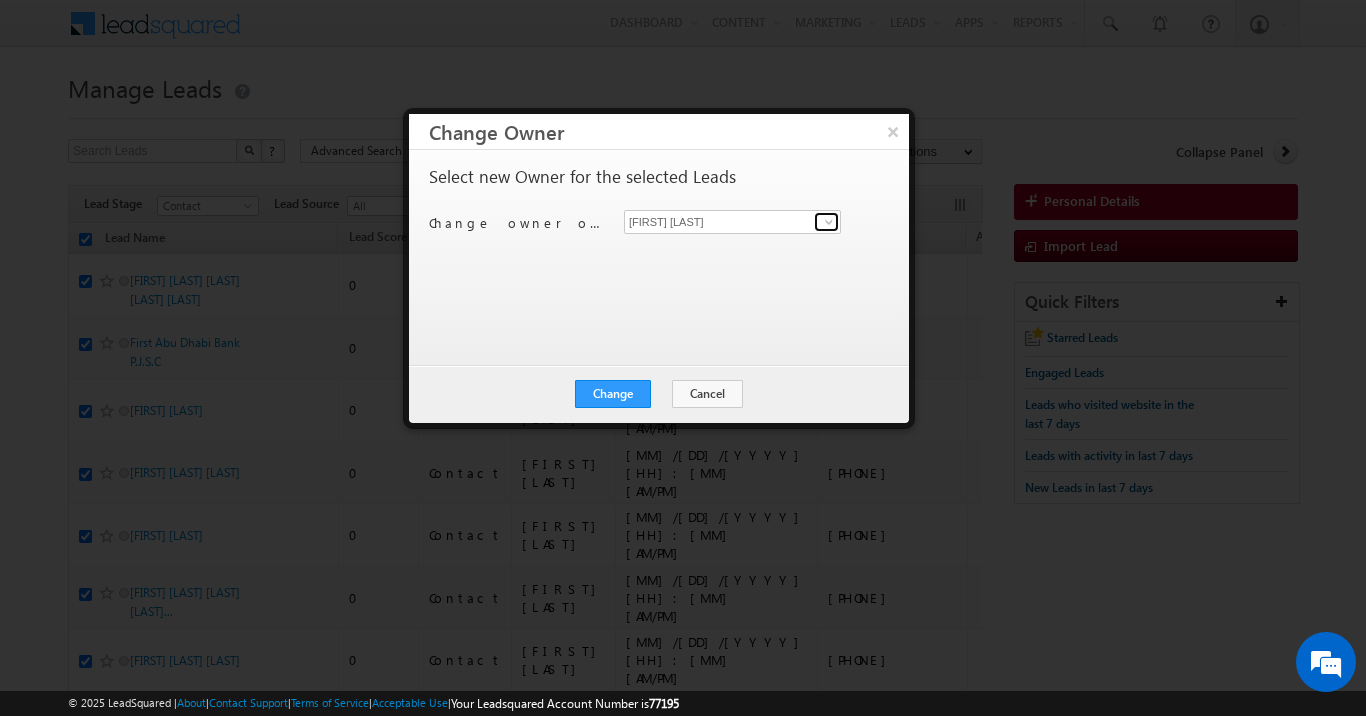 click at bounding box center [829, 222] 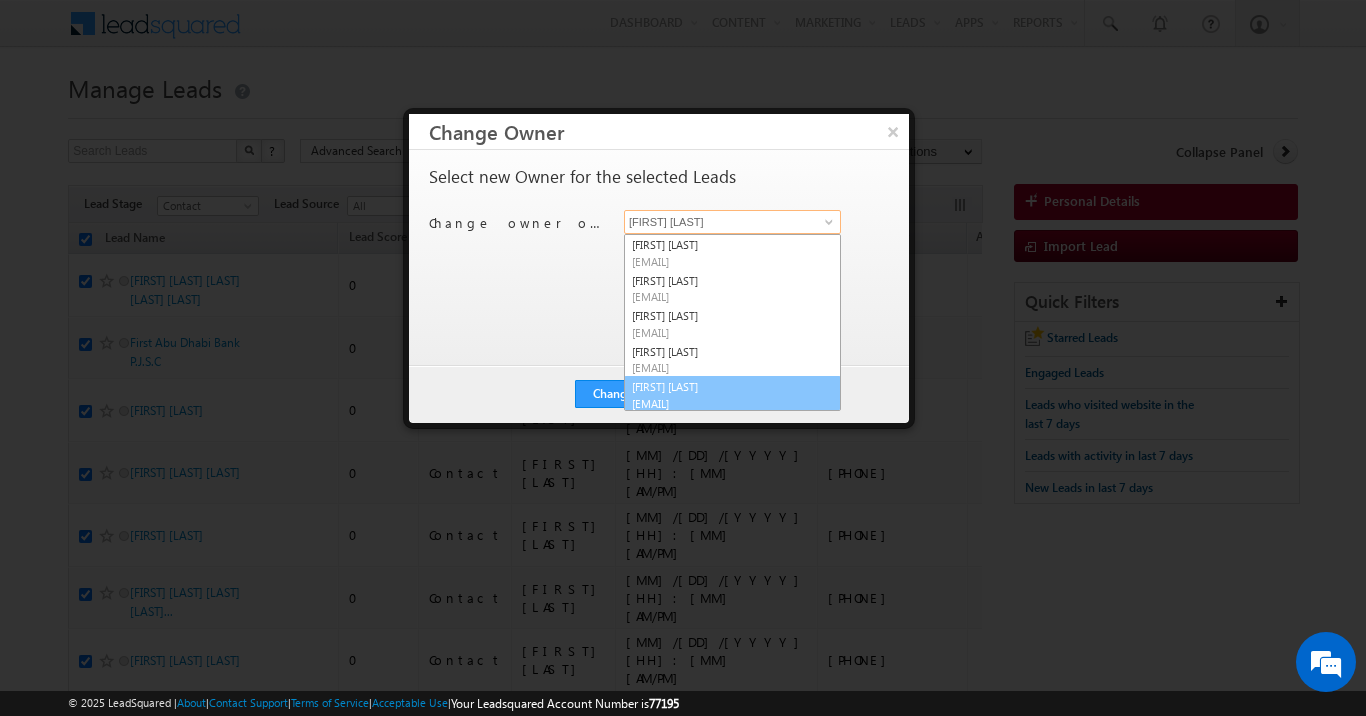 scroll, scrollTop: 2, scrollLeft: 0, axis: vertical 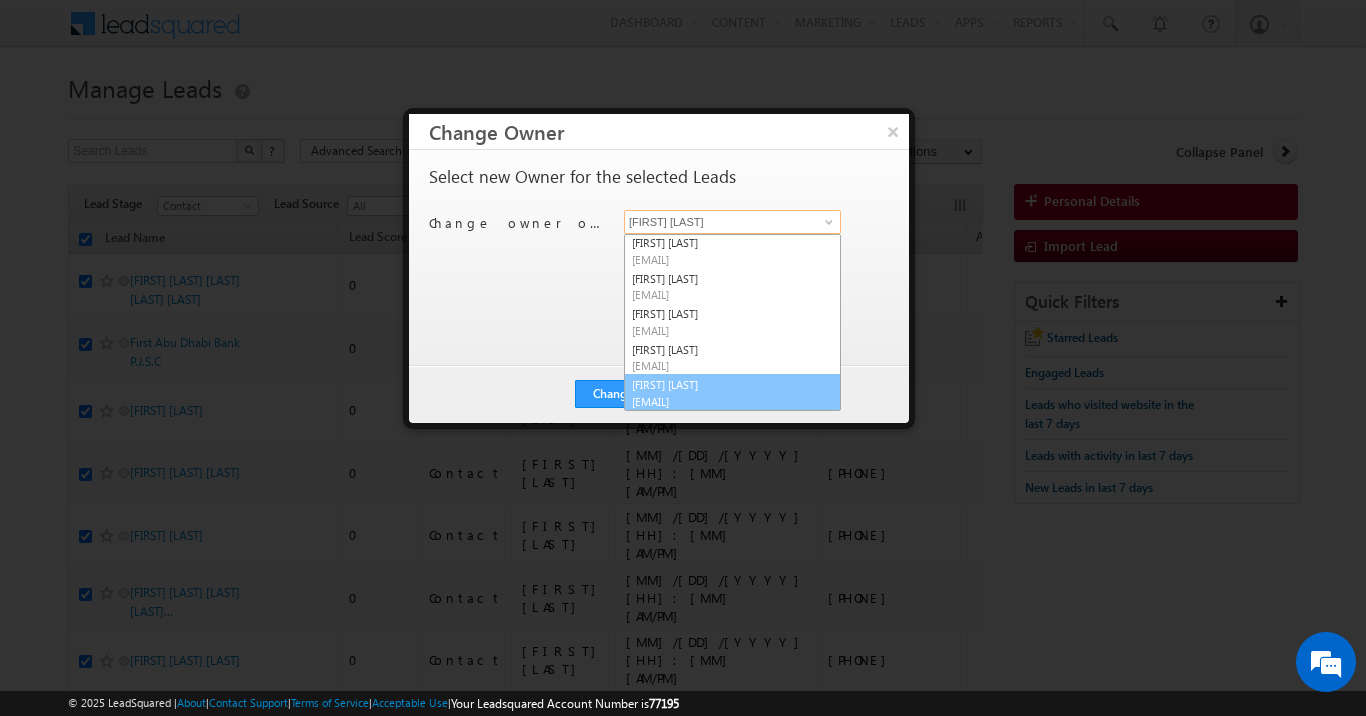 click on "syed.hussain@indglobal.ae" at bounding box center (722, 401) 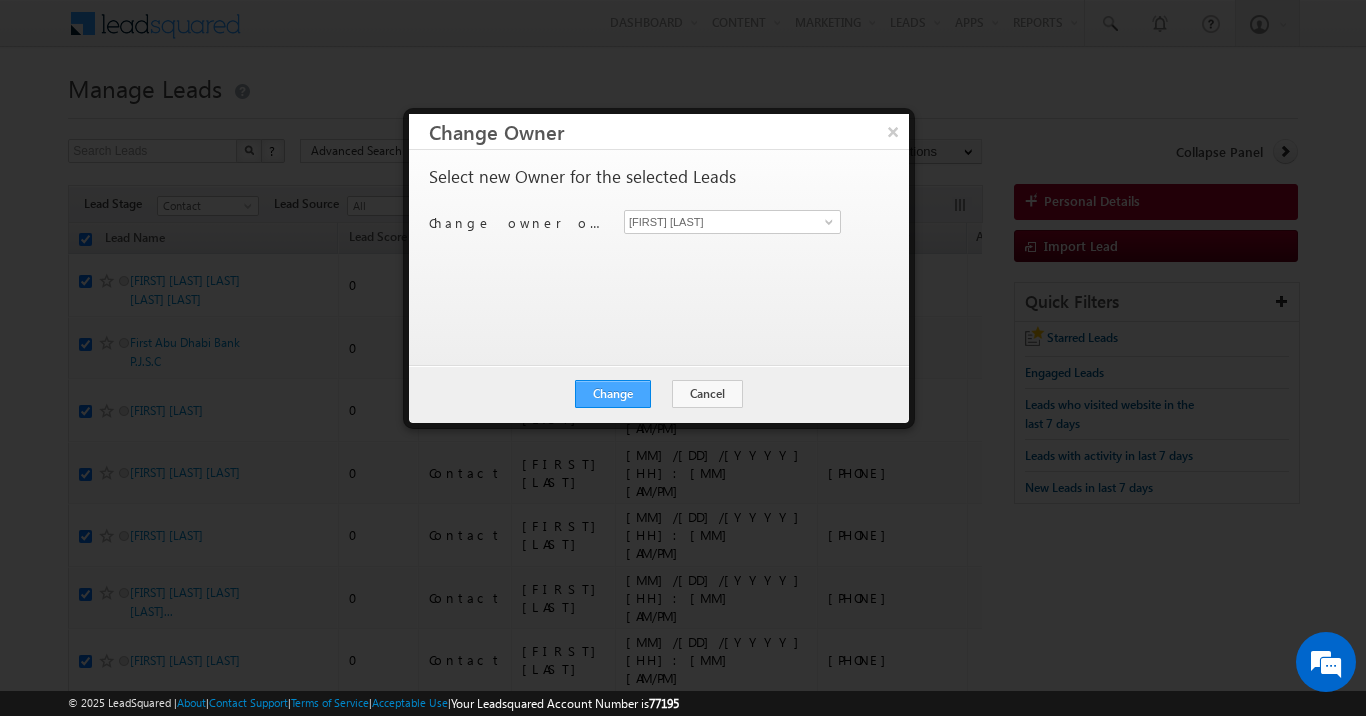 click on "Change" at bounding box center (613, 394) 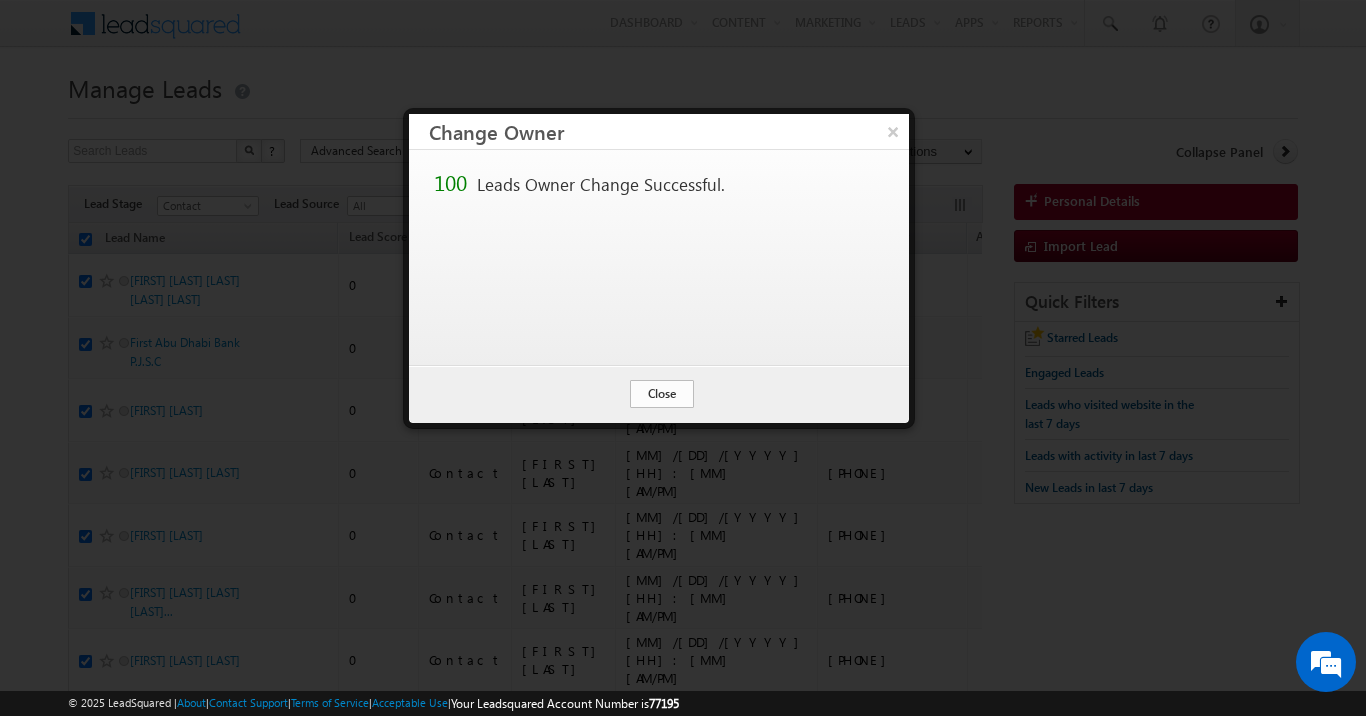 click on "Close" at bounding box center [662, 394] 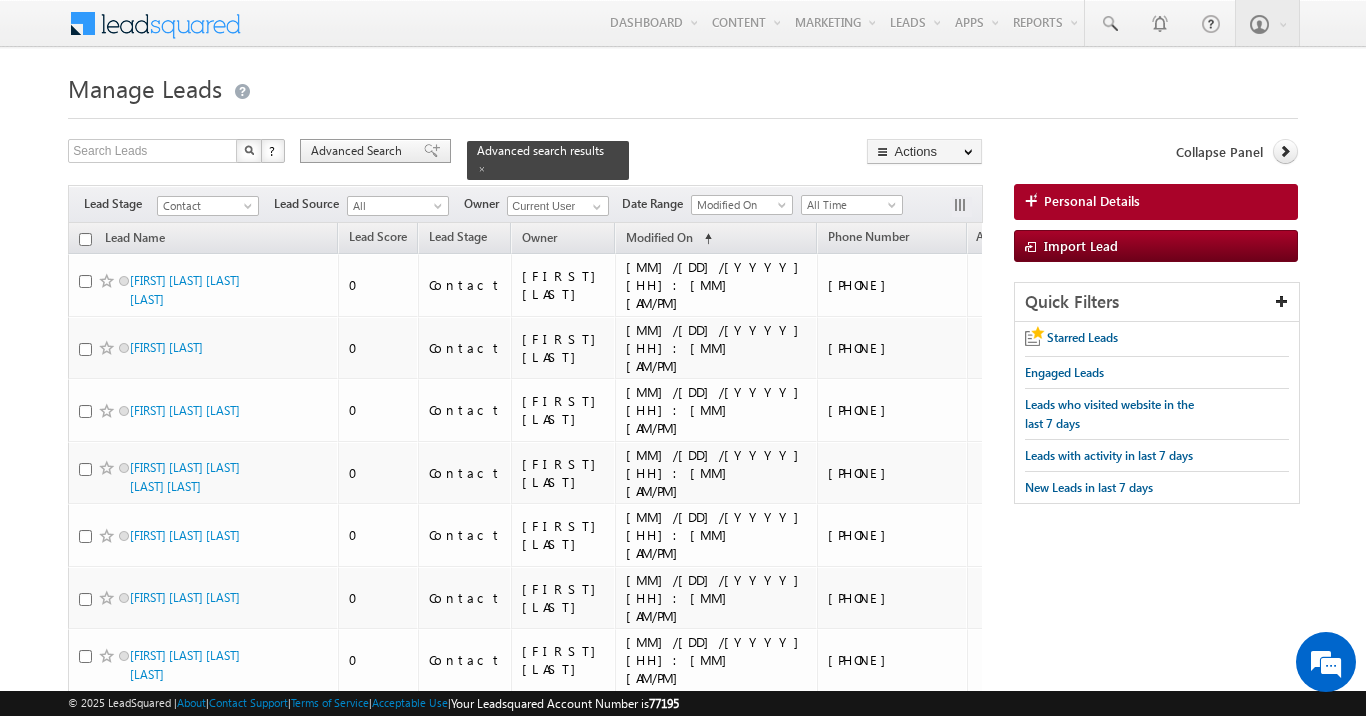 scroll, scrollTop: 0, scrollLeft: 0, axis: both 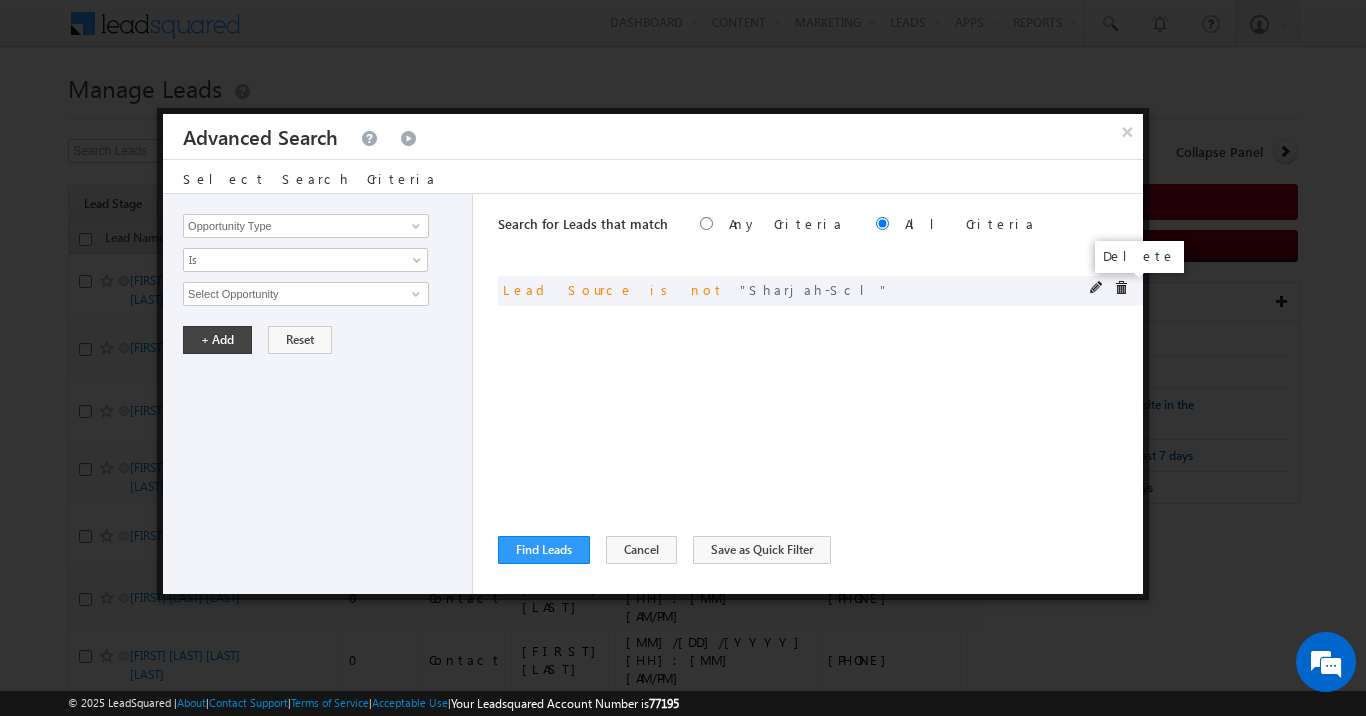 drag, startPoint x: 1097, startPoint y: 286, endPoint x: 1124, endPoint y: 292, distance: 27.658634 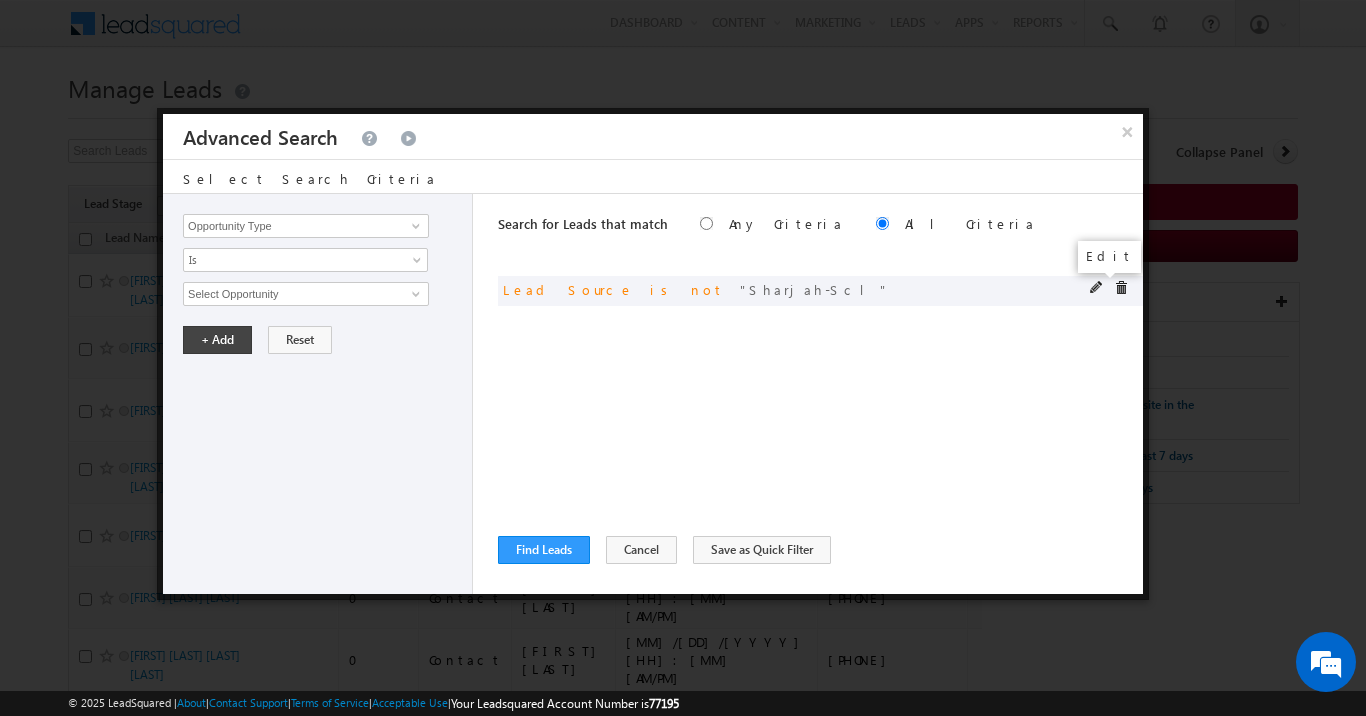 click at bounding box center (1097, 288) 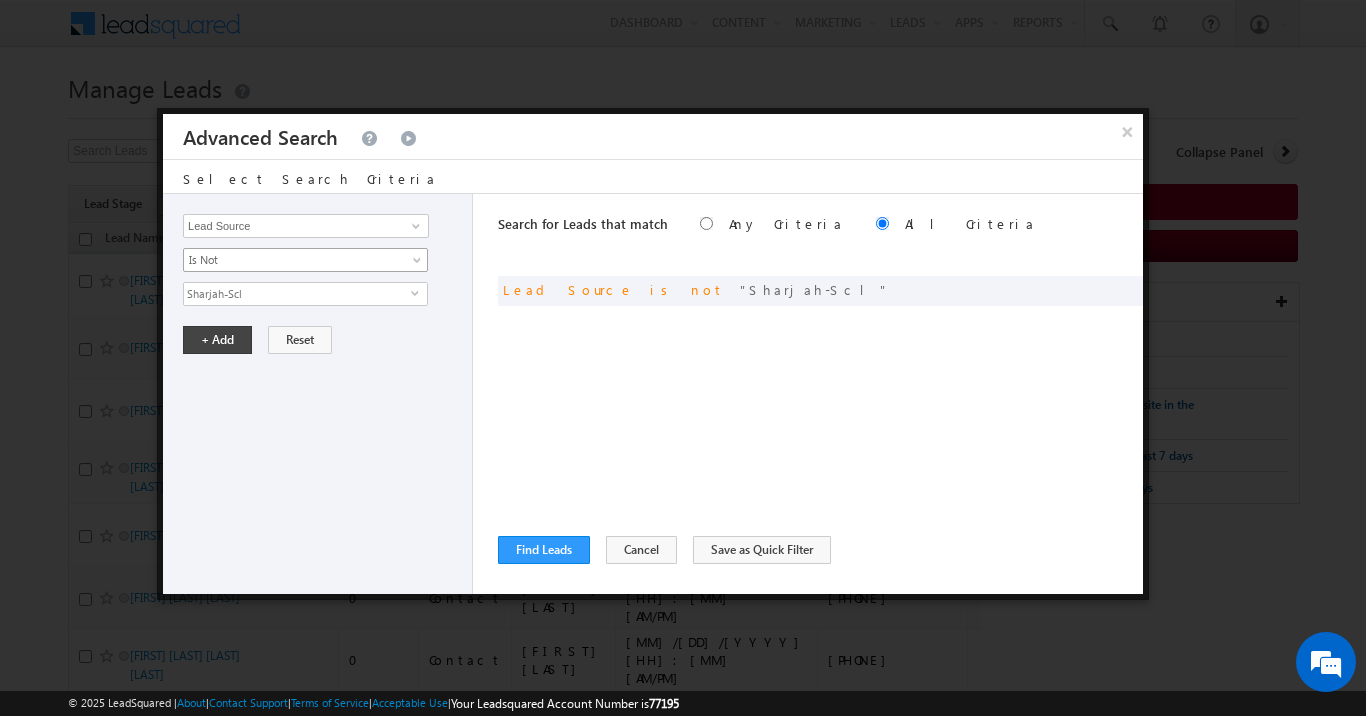 click at bounding box center [419, 264] 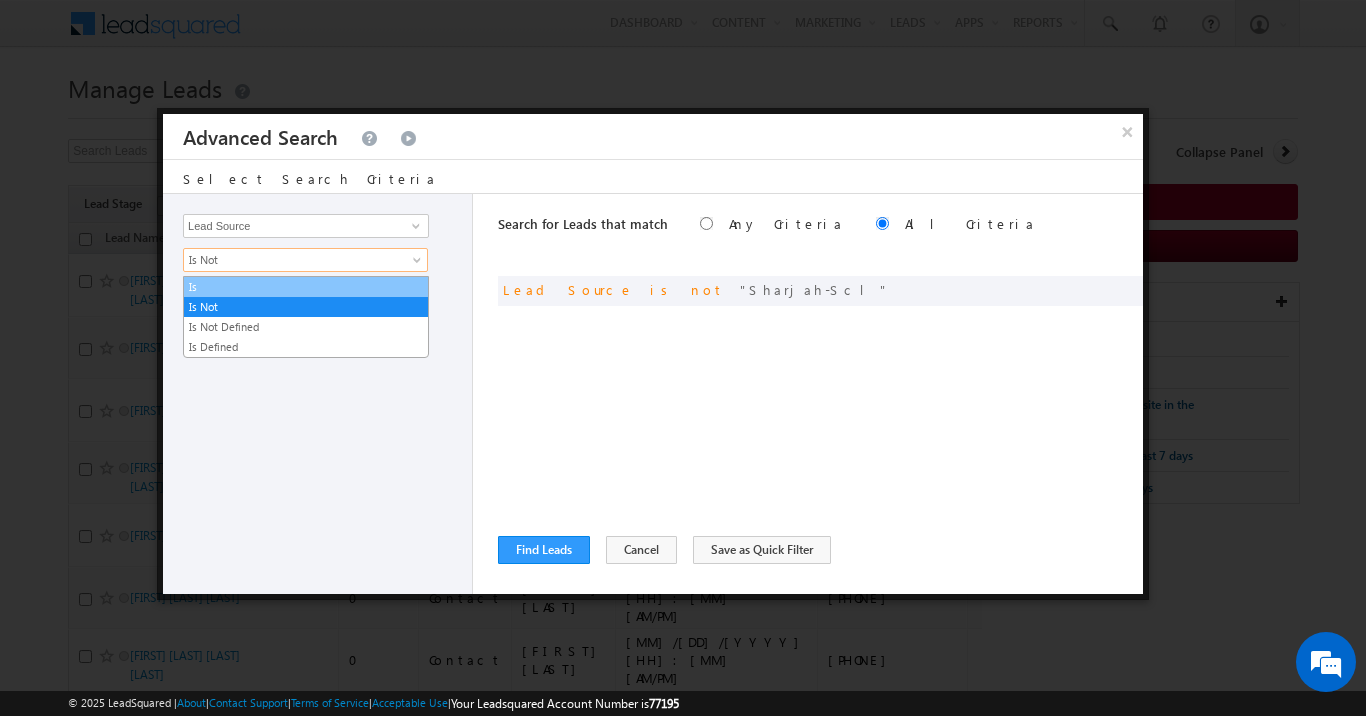 click on "Is" at bounding box center (306, 287) 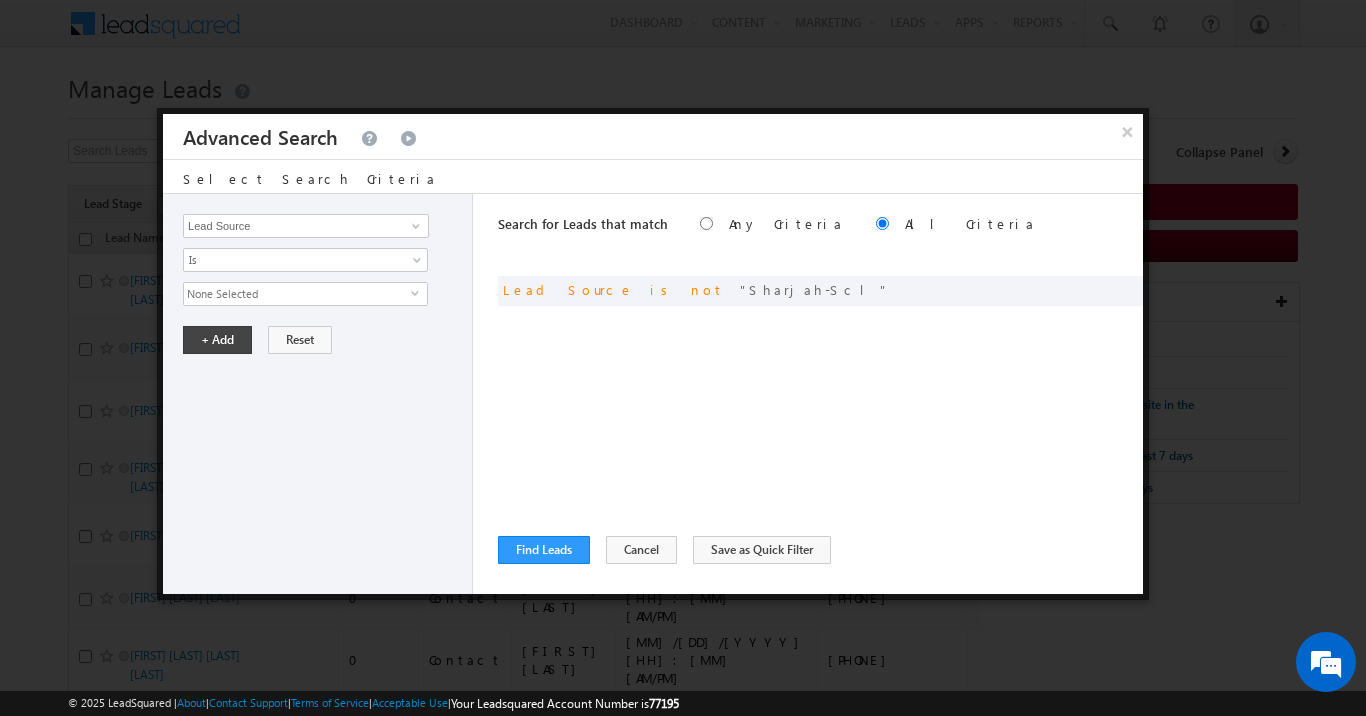 click on "None Selected" at bounding box center (297, 294) 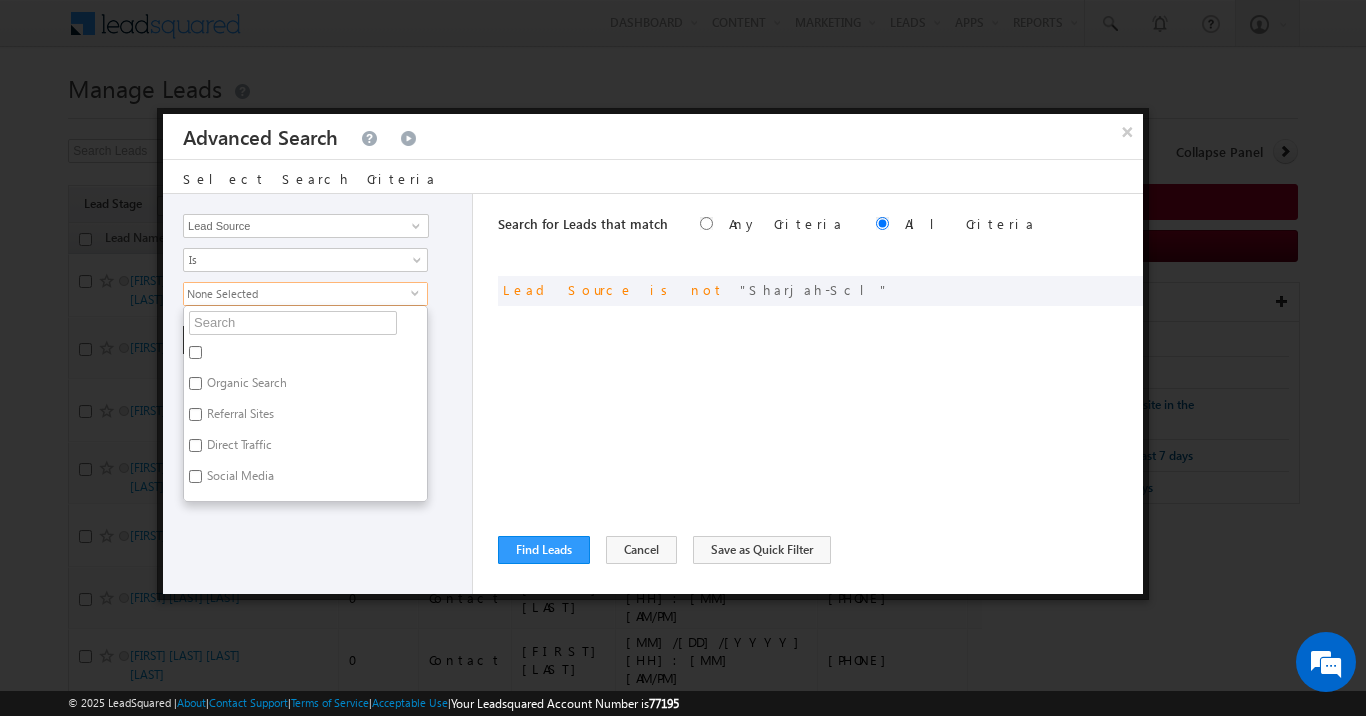 click at bounding box center (195, 352) 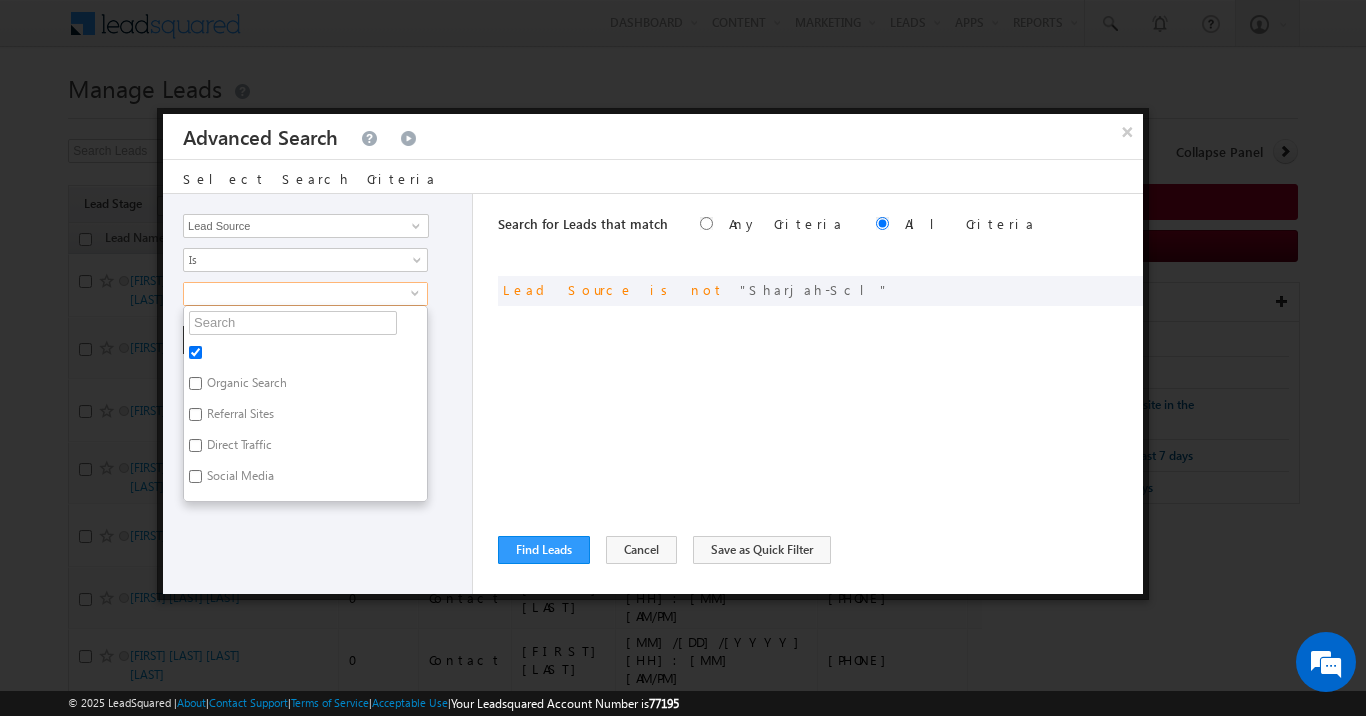 click at bounding box center [195, 352] 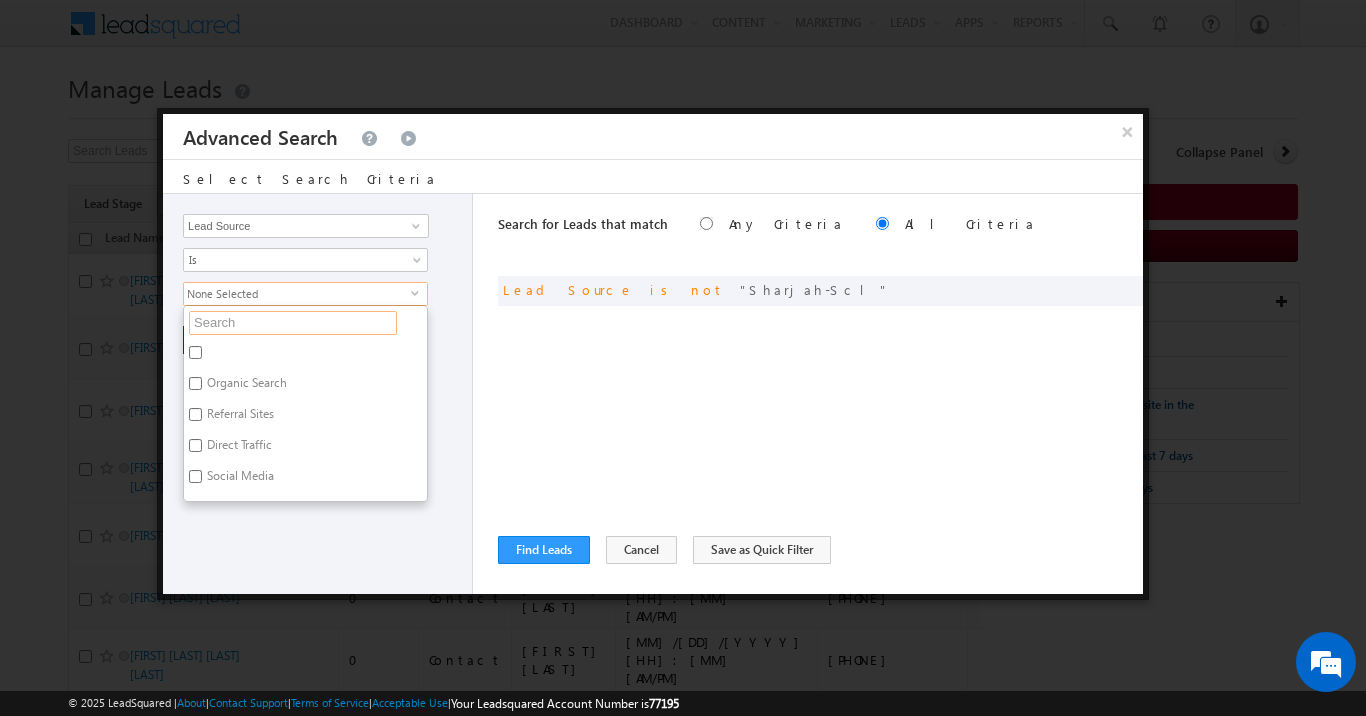 click at bounding box center [293, 323] 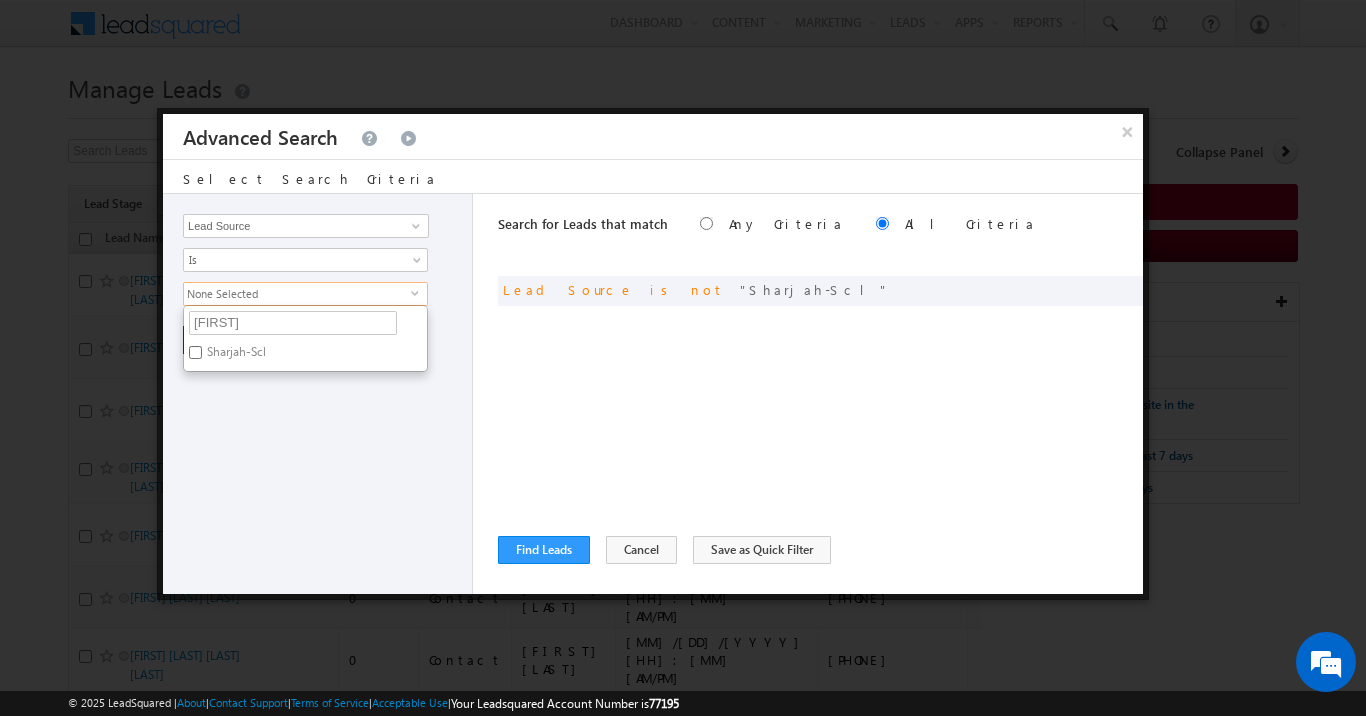 click on "Sharjah-Scl" at bounding box center [235, 355] 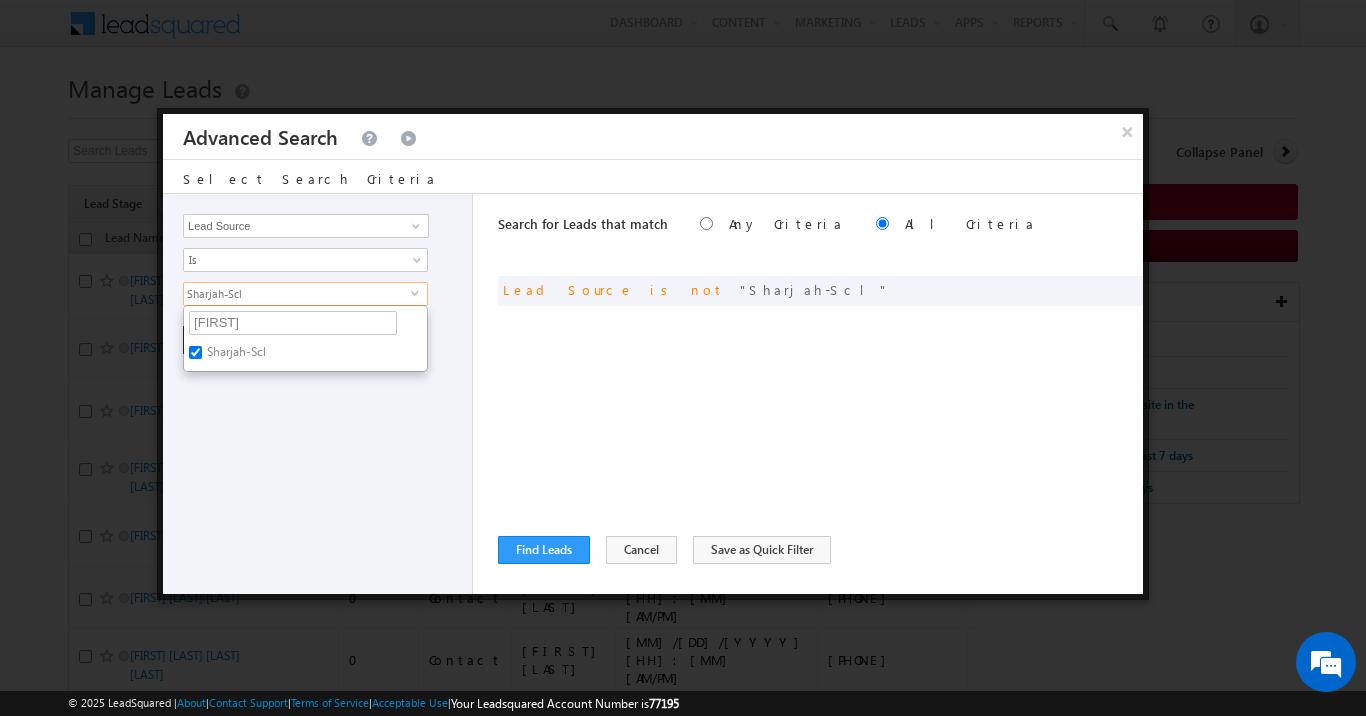 click on "Opportunity Type Lead Activity Task Sales Group  Prospect Id Address 1 Address 2 AML - File Booking Form - File Budget Building Name Buyer Persona Campaign Name Caste City Client Type Company Contact Stage Conversion Referrer URL Country Created By Id Created On Current Opt In Status Customer Type Developer DNCR Status Do Not Call Do Not Email Do Not SMS Do Not Track Do you want to invest in dubai Email Emirate Emirates ID - File Engagement Score Father Name First Name Focus Project Form Name Grade Job Title Last Activity Last Activity Date Last Name Last Opt In Email Sent Date Latitude Lead Number Lead Origin Lead Remarks Lead Score Lead Source Lead Stage Longitude Master Project meet your team Date Meeting Done Date  Meeting Location Mobile Number Modified By Id Modified On Nationality Not Picked counter Notes Opt In Date Opt In Details Order Value Owner Passport - File Phone Number Plot Area Possession Procedure Name Project Project Name Project Suggested Qualify follow up" at bounding box center [318, 394] 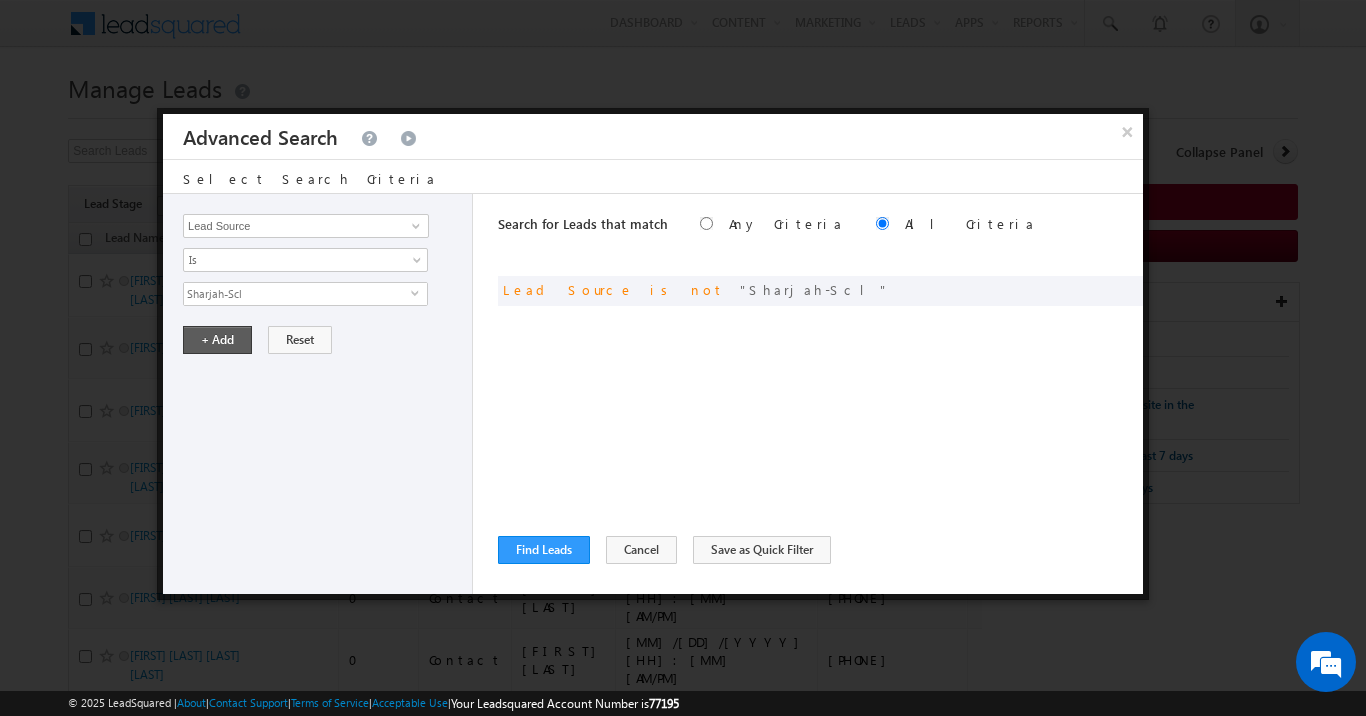 click on "+ Add" at bounding box center [217, 340] 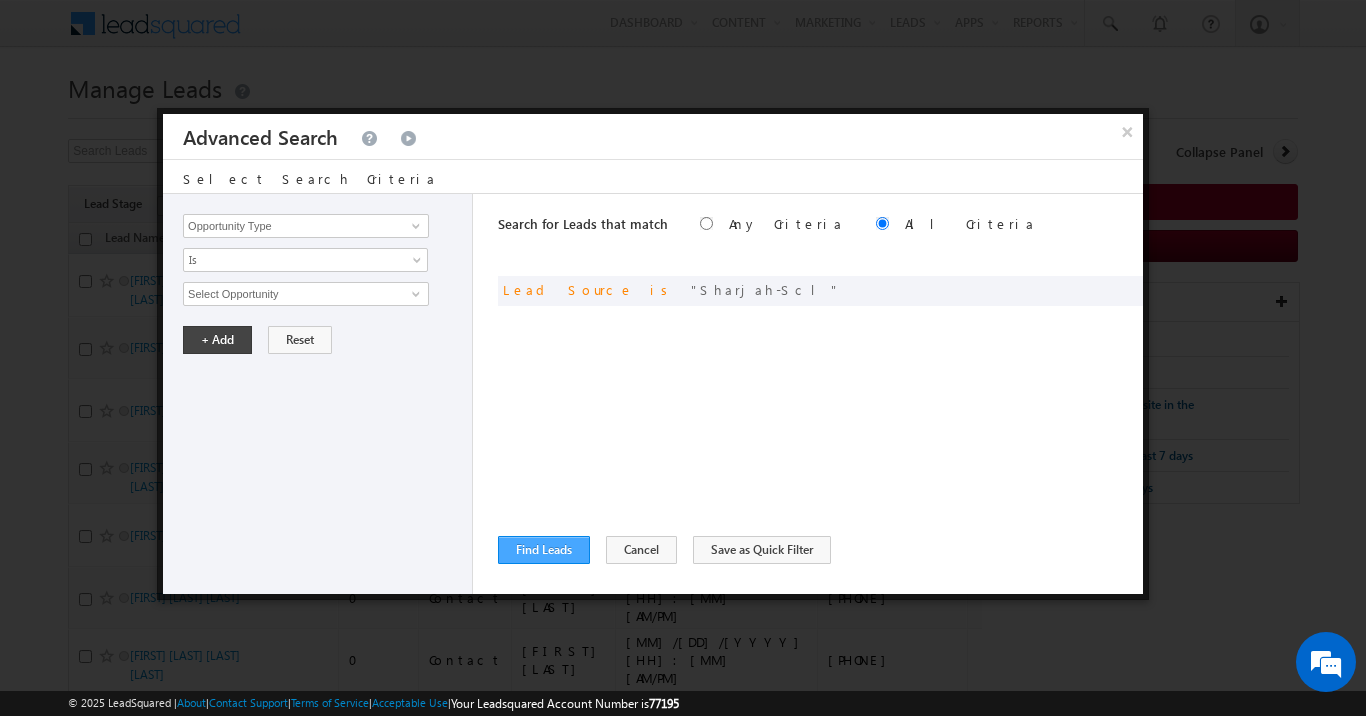 click on "Find Leads" at bounding box center [544, 550] 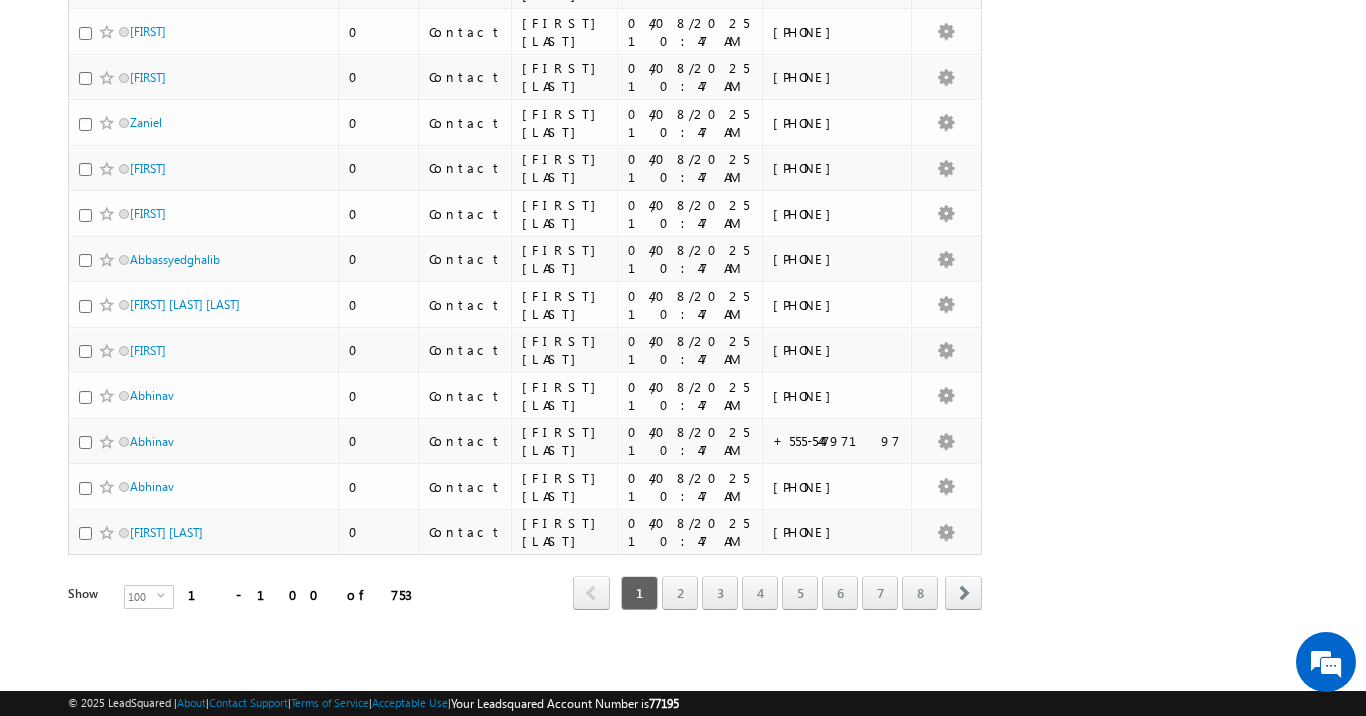 scroll, scrollTop: 4321, scrollLeft: 0, axis: vertical 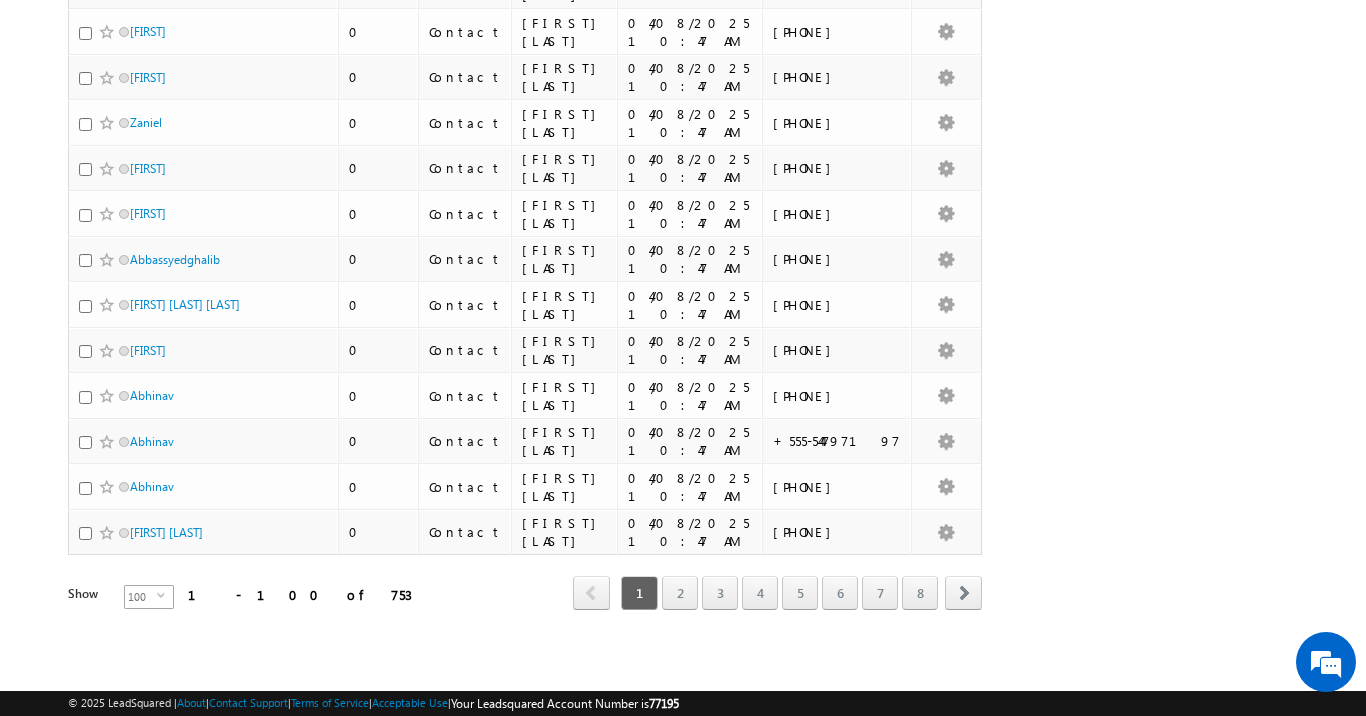 click on "100" at bounding box center [141, 597] 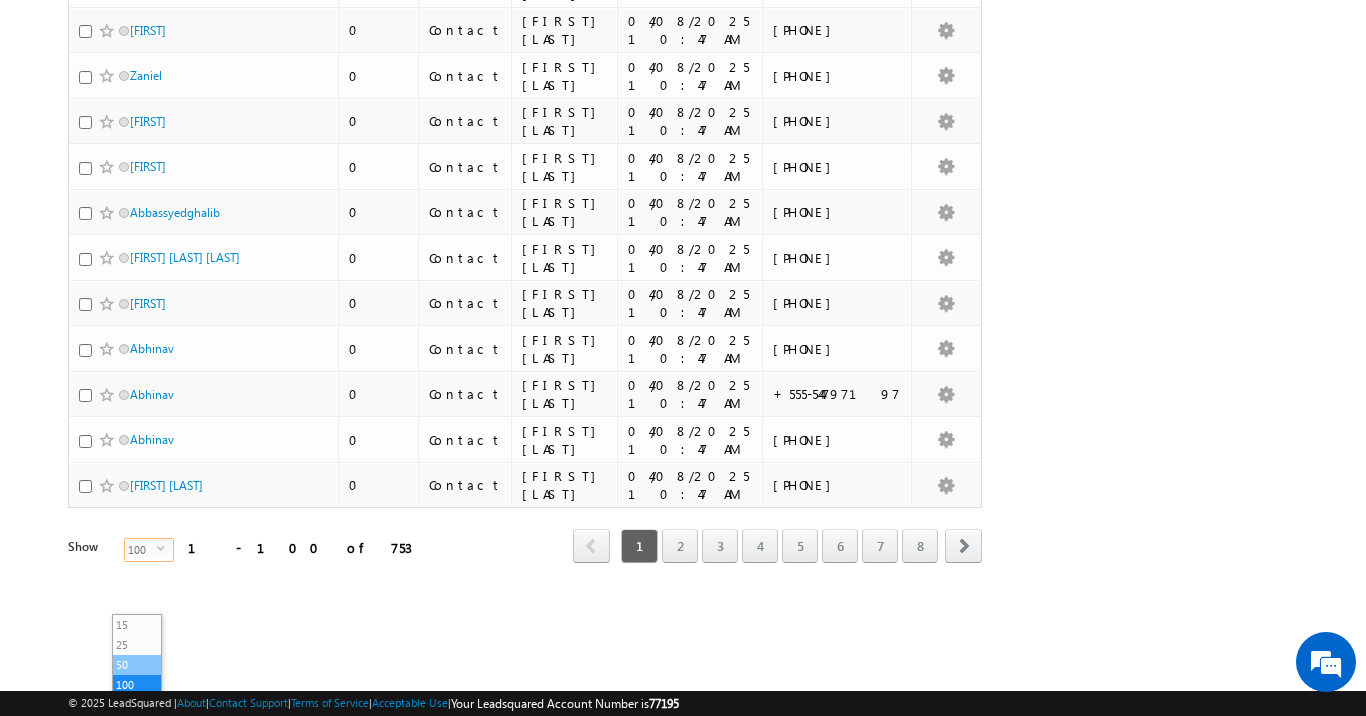 click on "50" at bounding box center [137, 665] 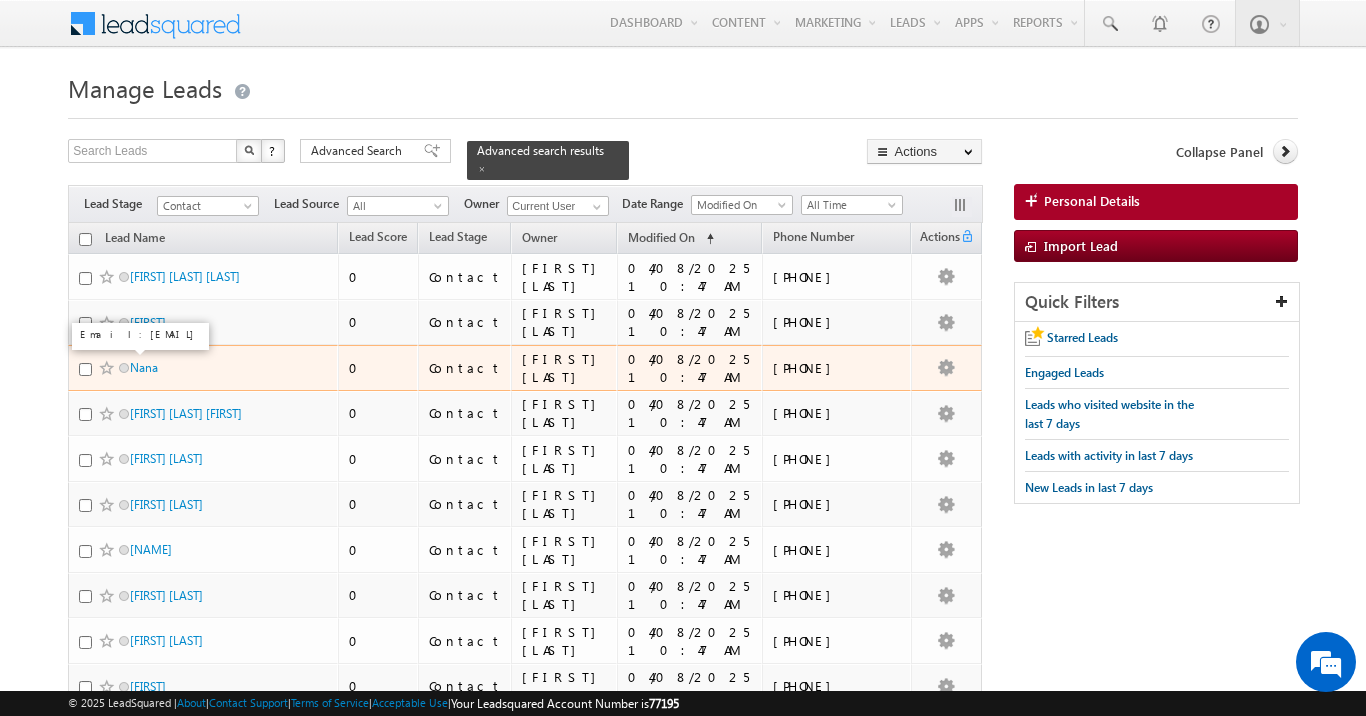 scroll, scrollTop: 0, scrollLeft: 0, axis: both 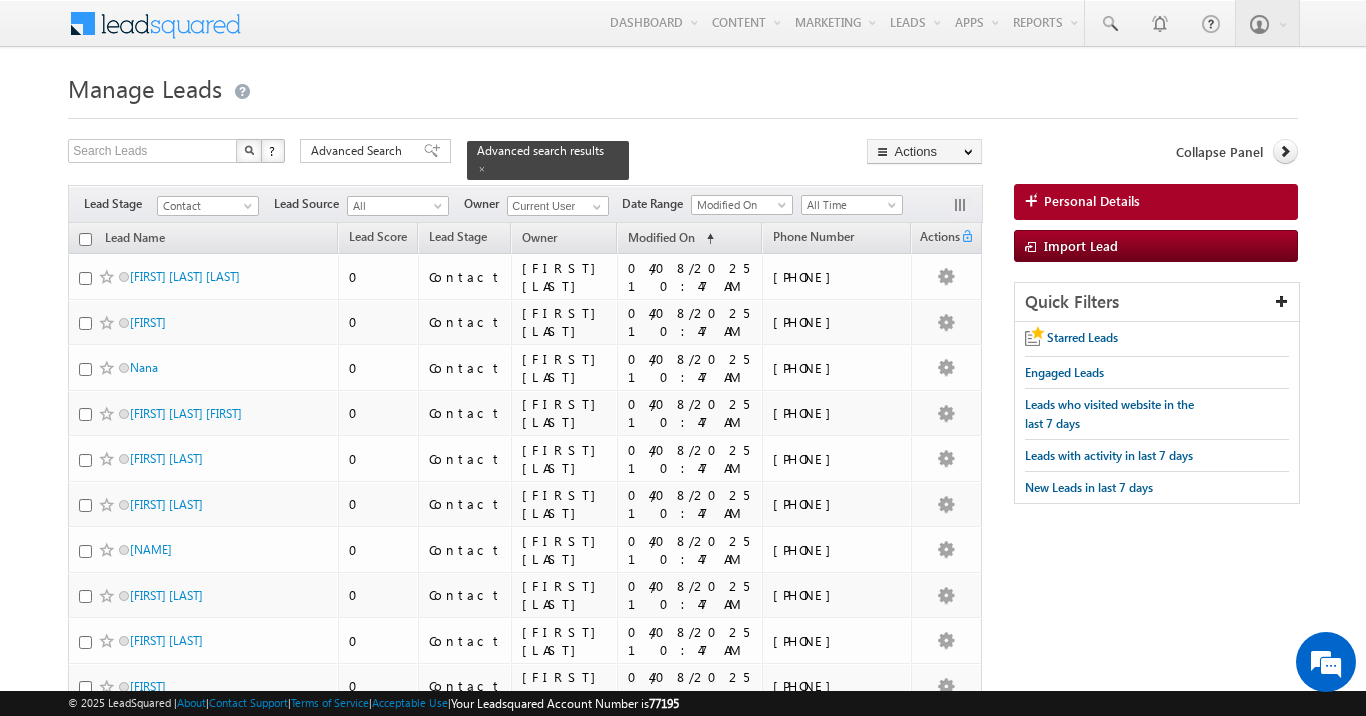 click on "Lead Name" at bounding box center [203, 238] 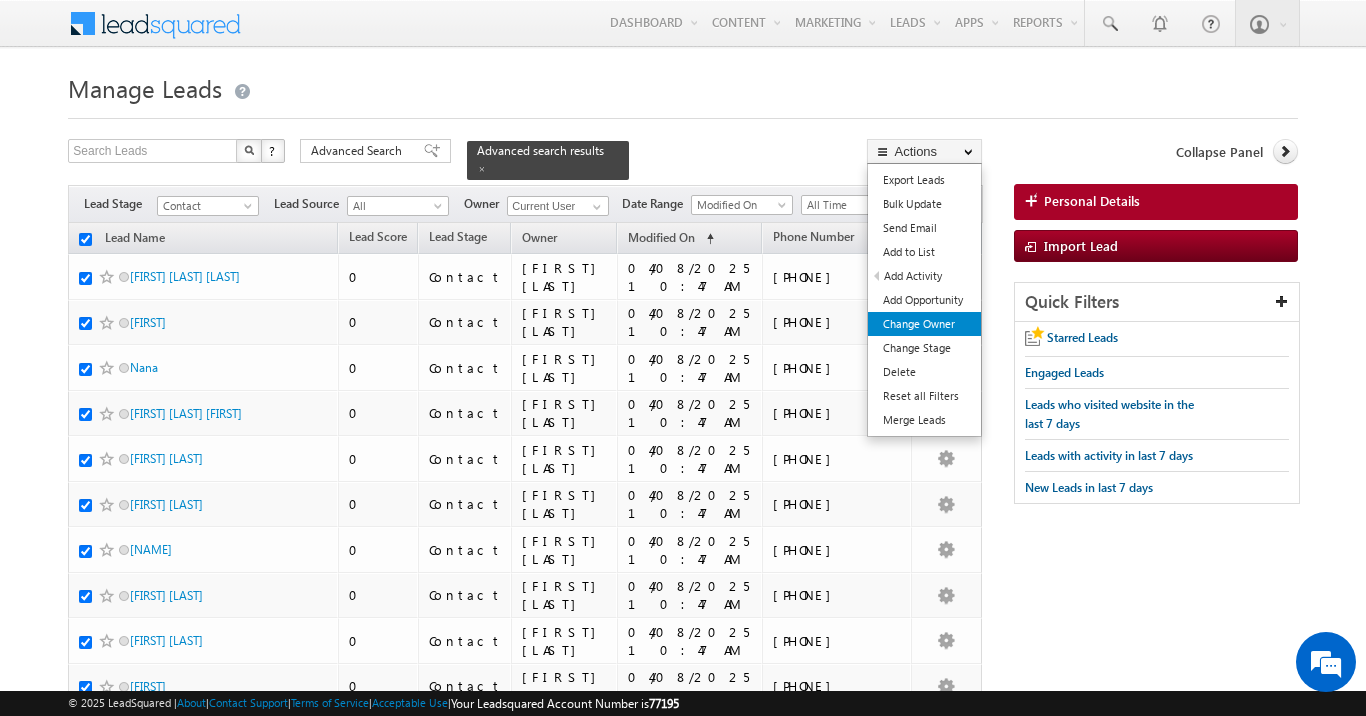 click on "Change Owner" at bounding box center (924, 324) 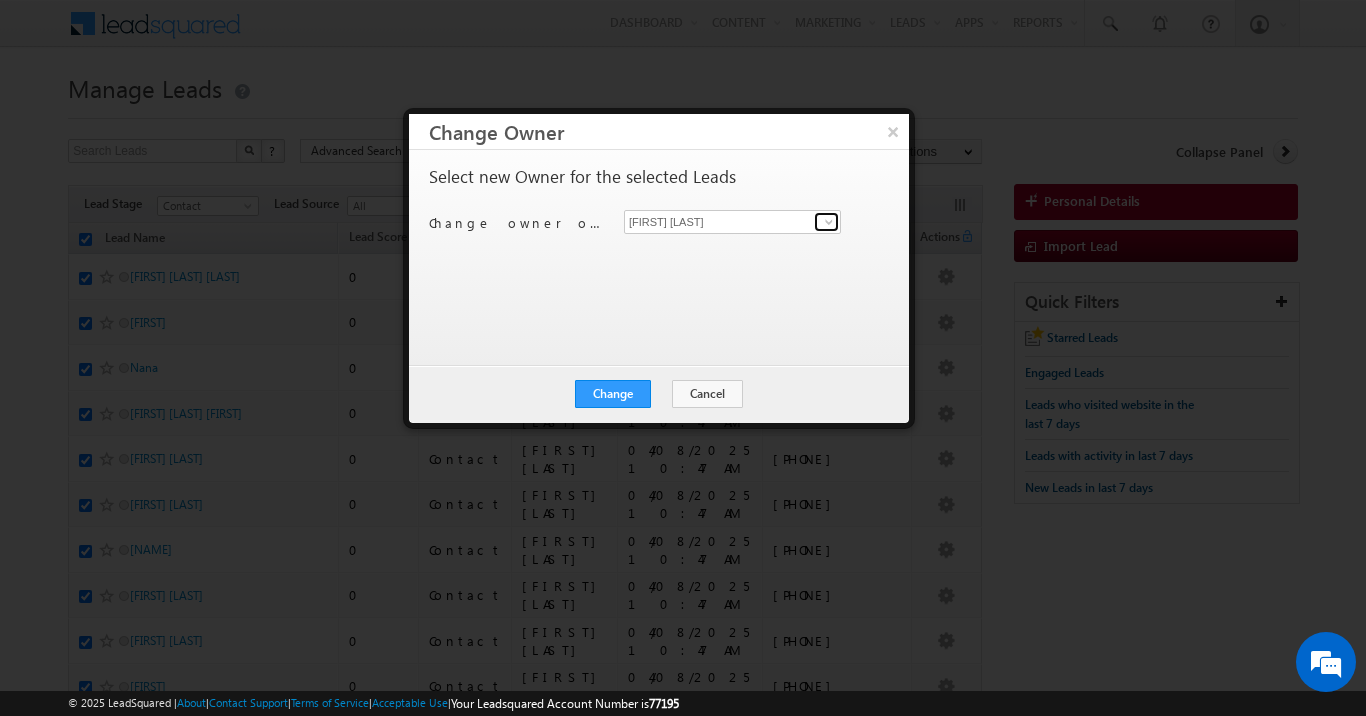 click at bounding box center (829, 222) 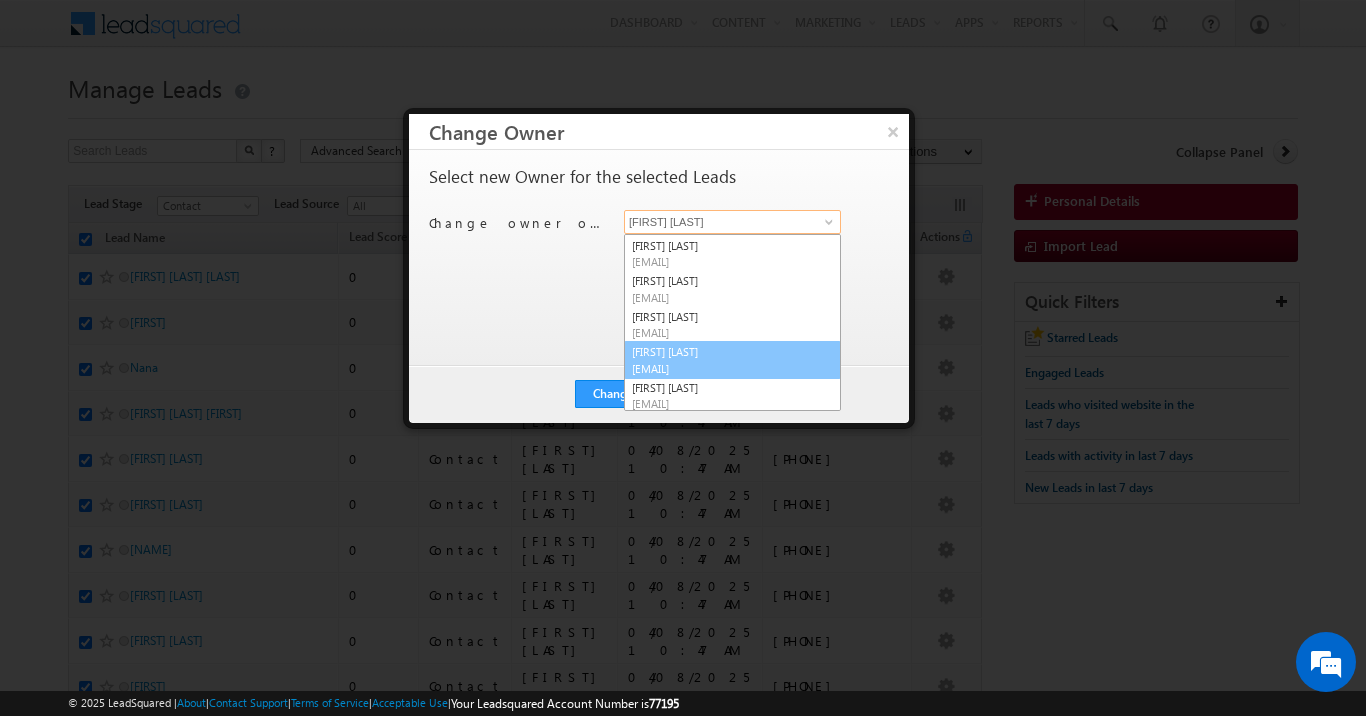 scroll, scrollTop: 35, scrollLeft: 0, axis: vertical 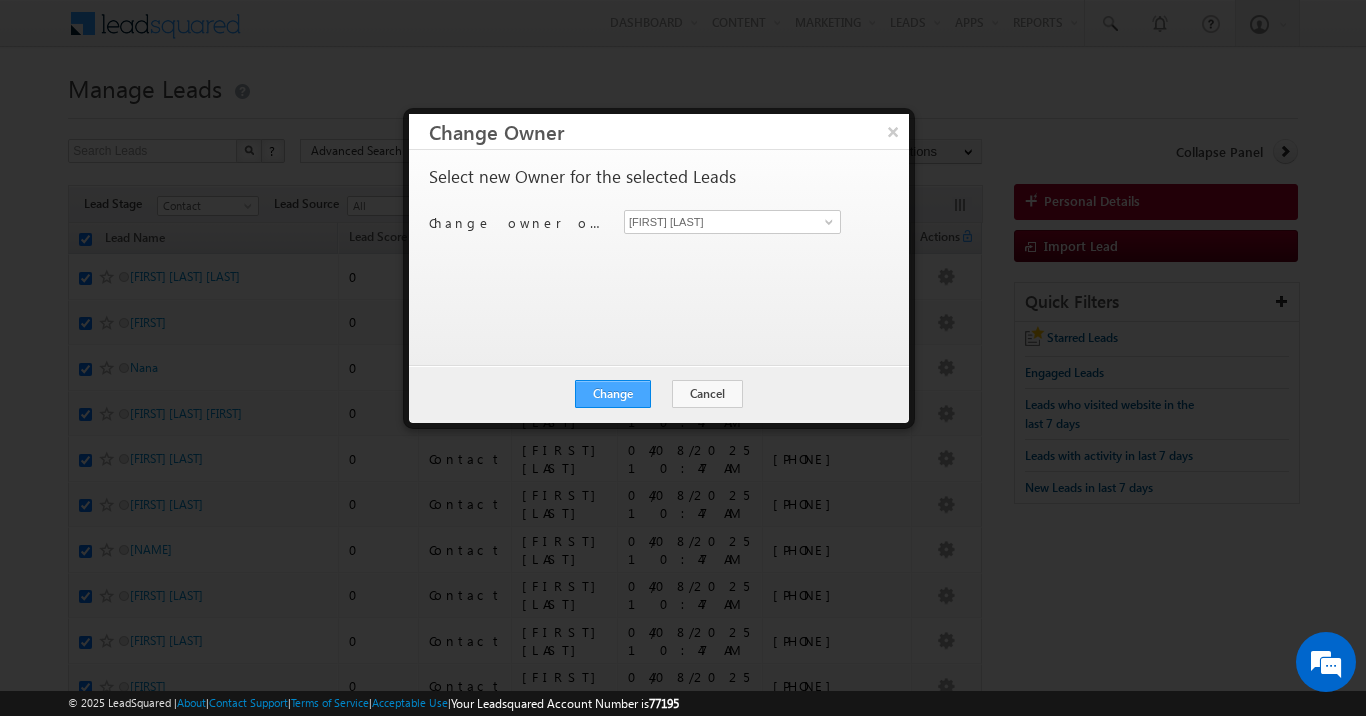 click on "Change" at bounding box center [613, 394] 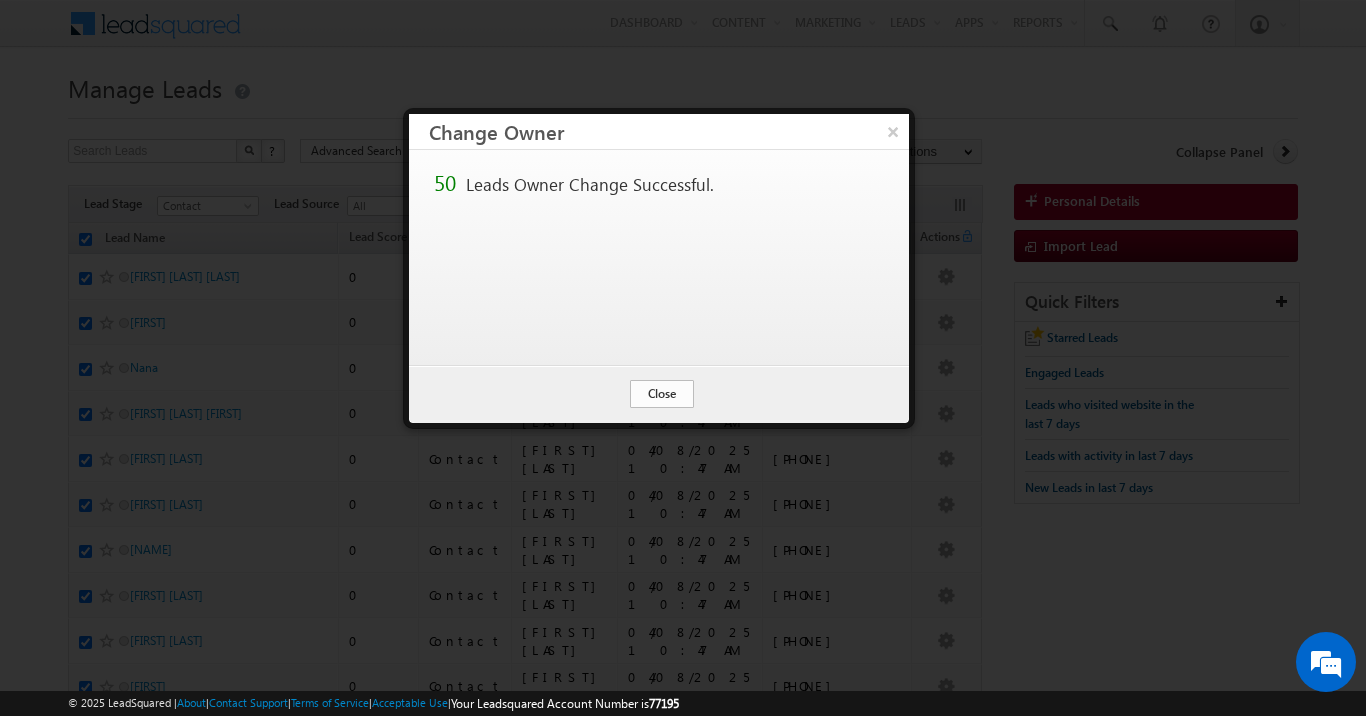 click on "Close" at bounding box center [662, 394] 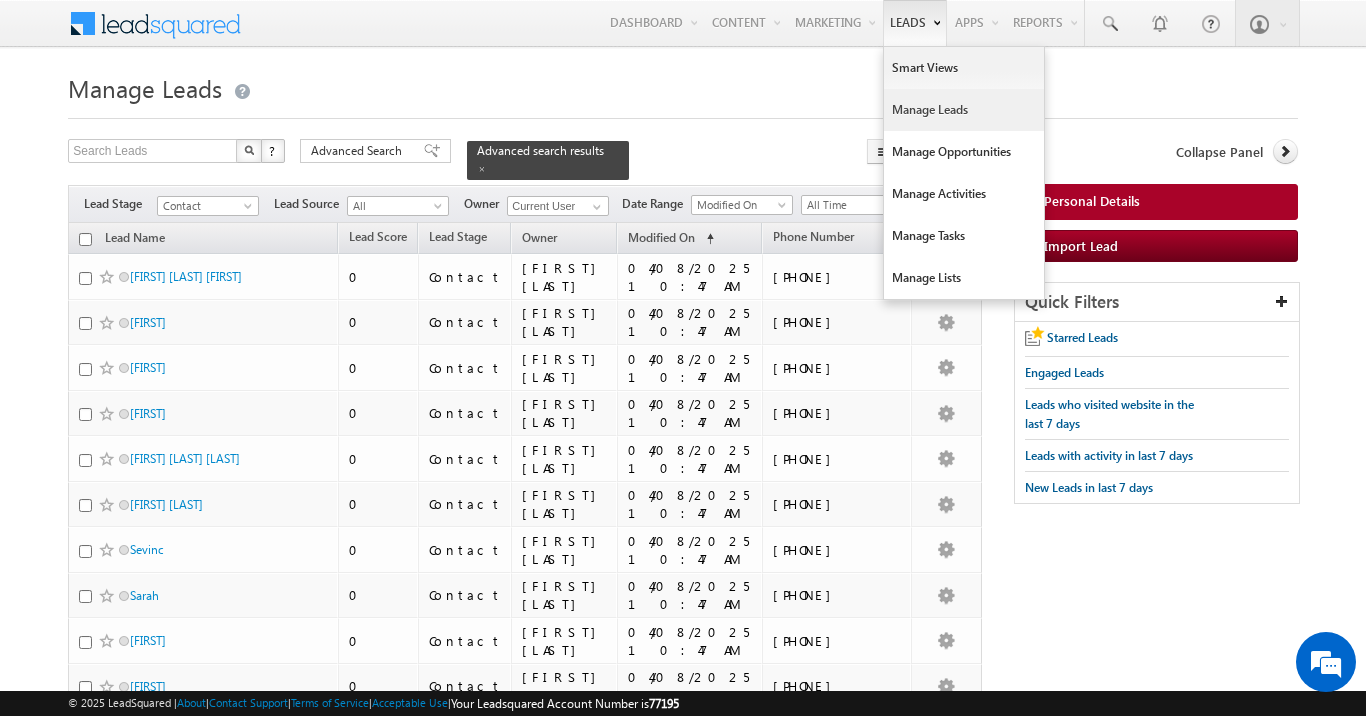 click on "Manage Leads" at bounding box center (964, 110) 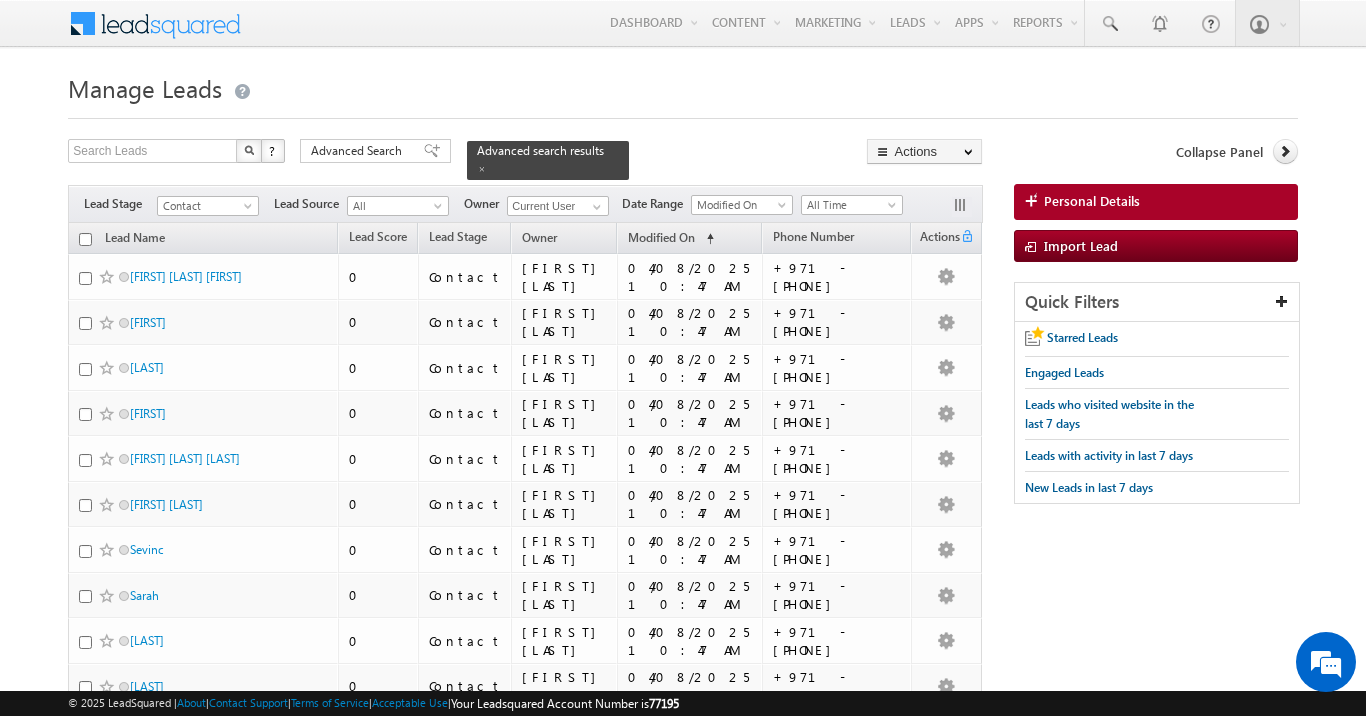 scroll, scrollTop: 0, scrollLeft: 0, axis: both 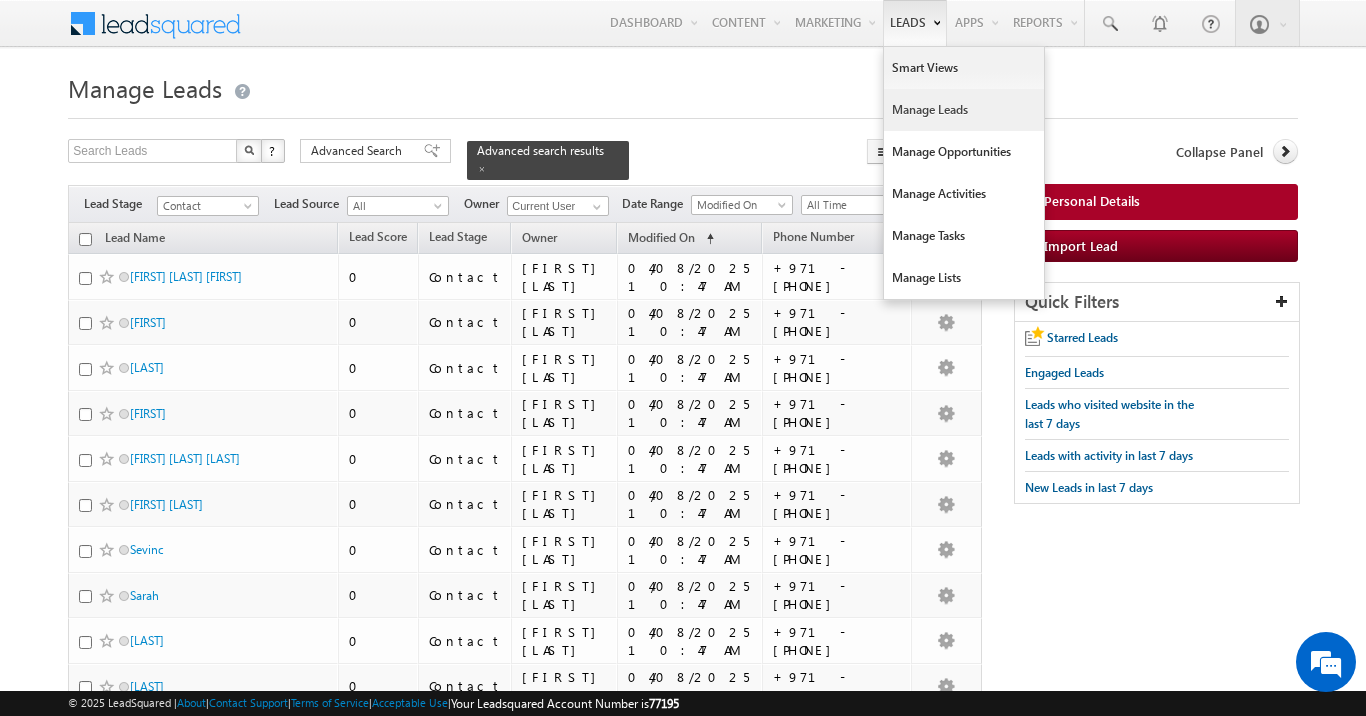 click on "Manage Leads" at bounding box center [964, 110] 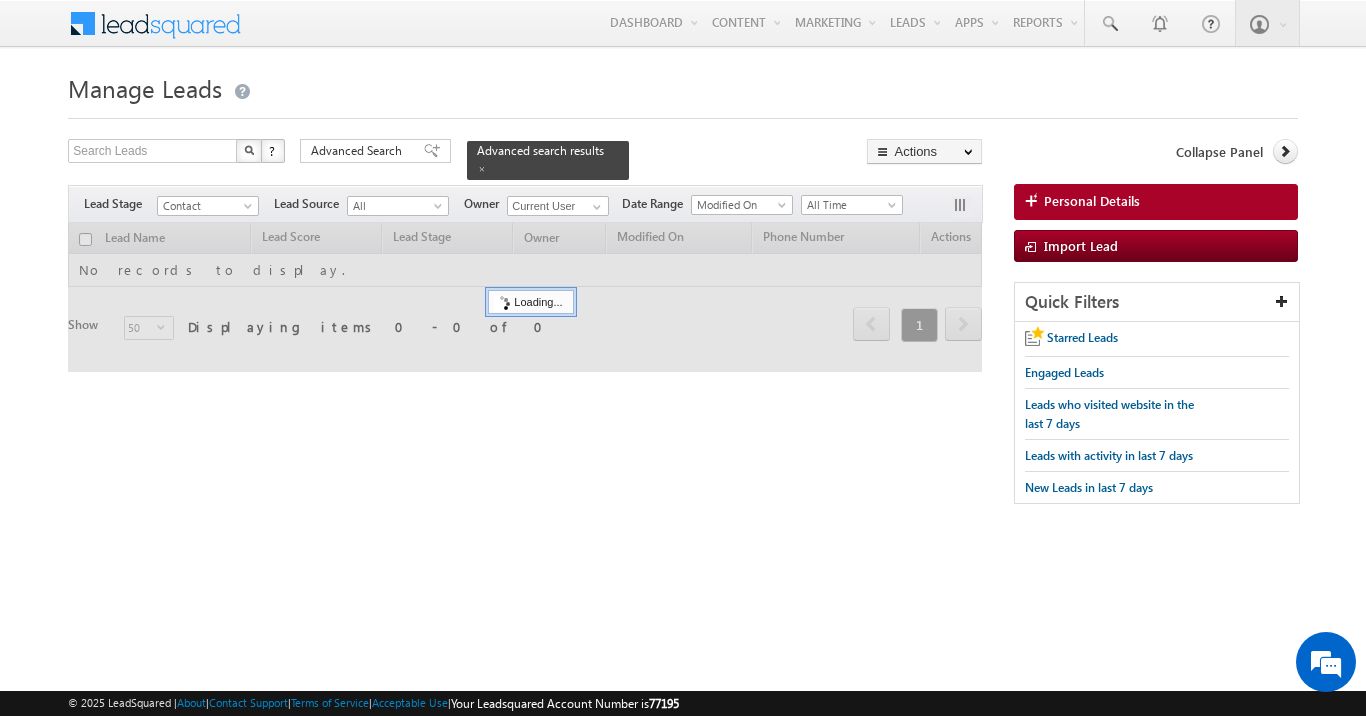 scroll, scrollTop: 0, scrollLeft: 0, axis: both 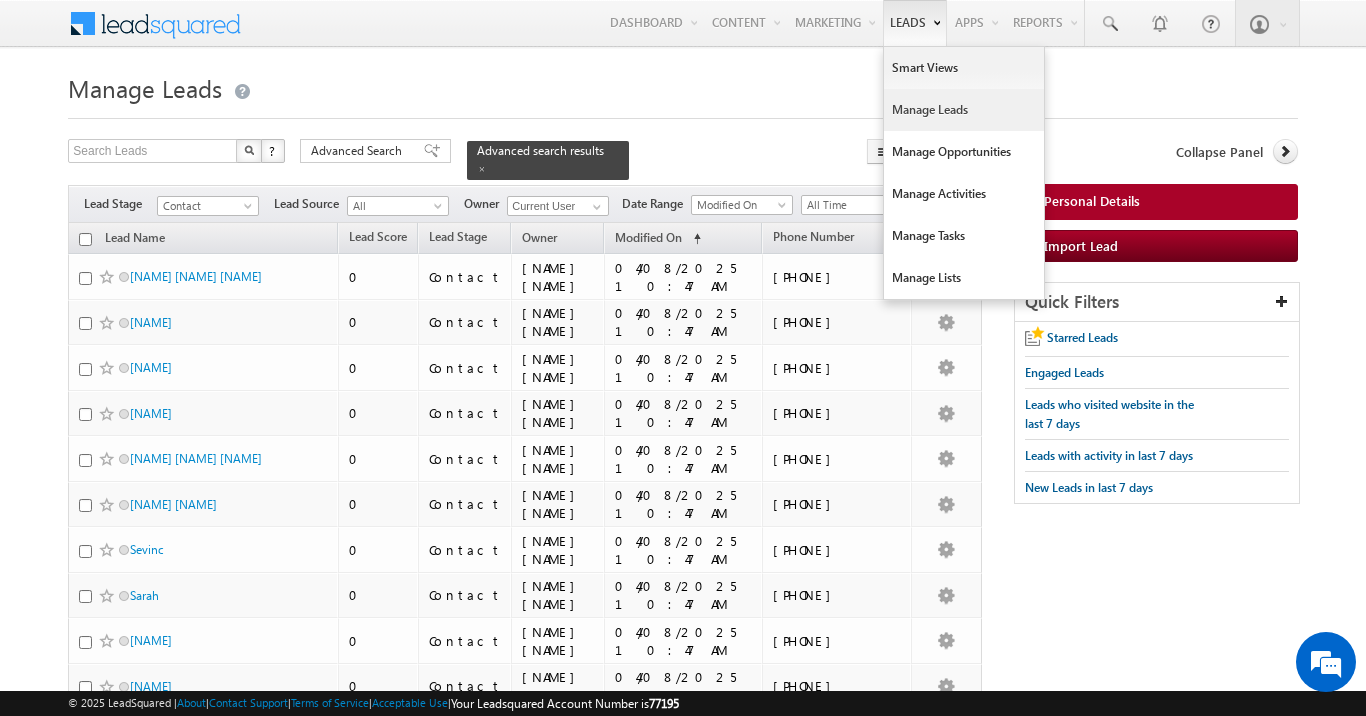 click on "Manage Leads" at bounding box center [964, 110] 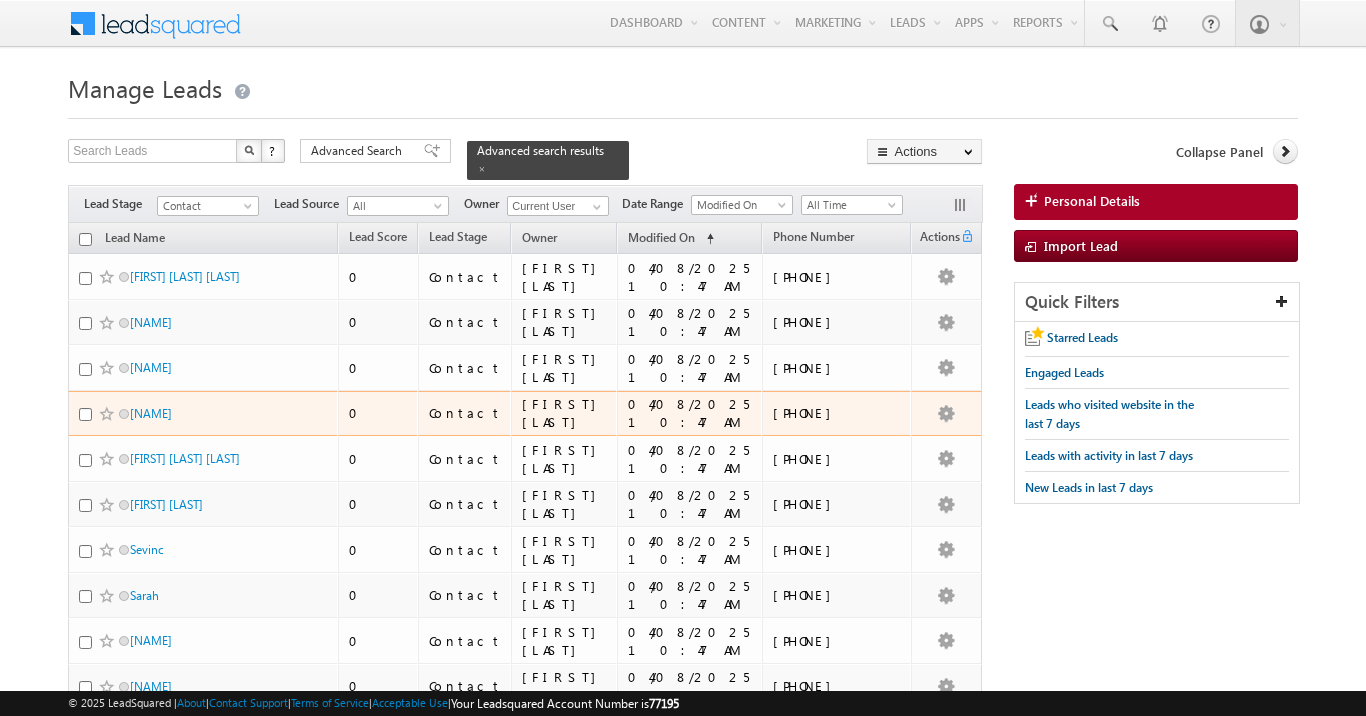scroll, scrollTop: 0, scrollLeft: 0, axis: both 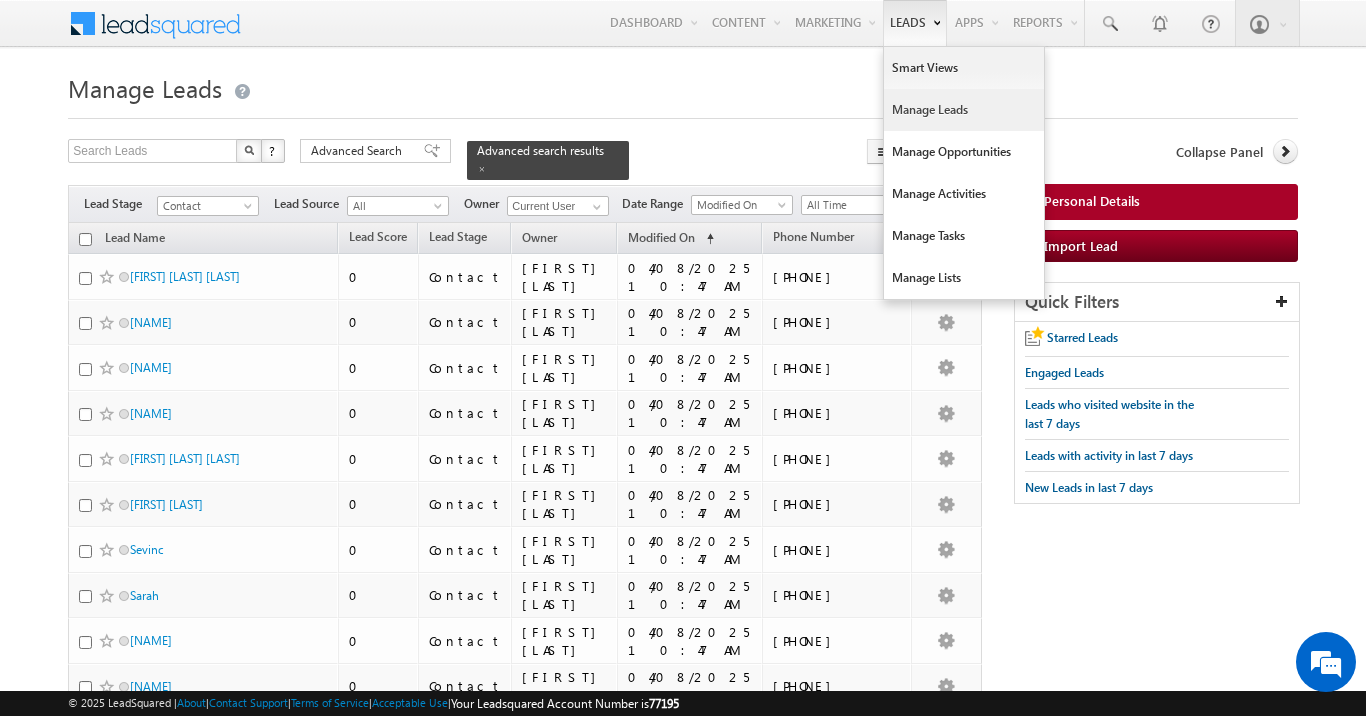 click on "Manage Leads" at bounding box center (964, 110) 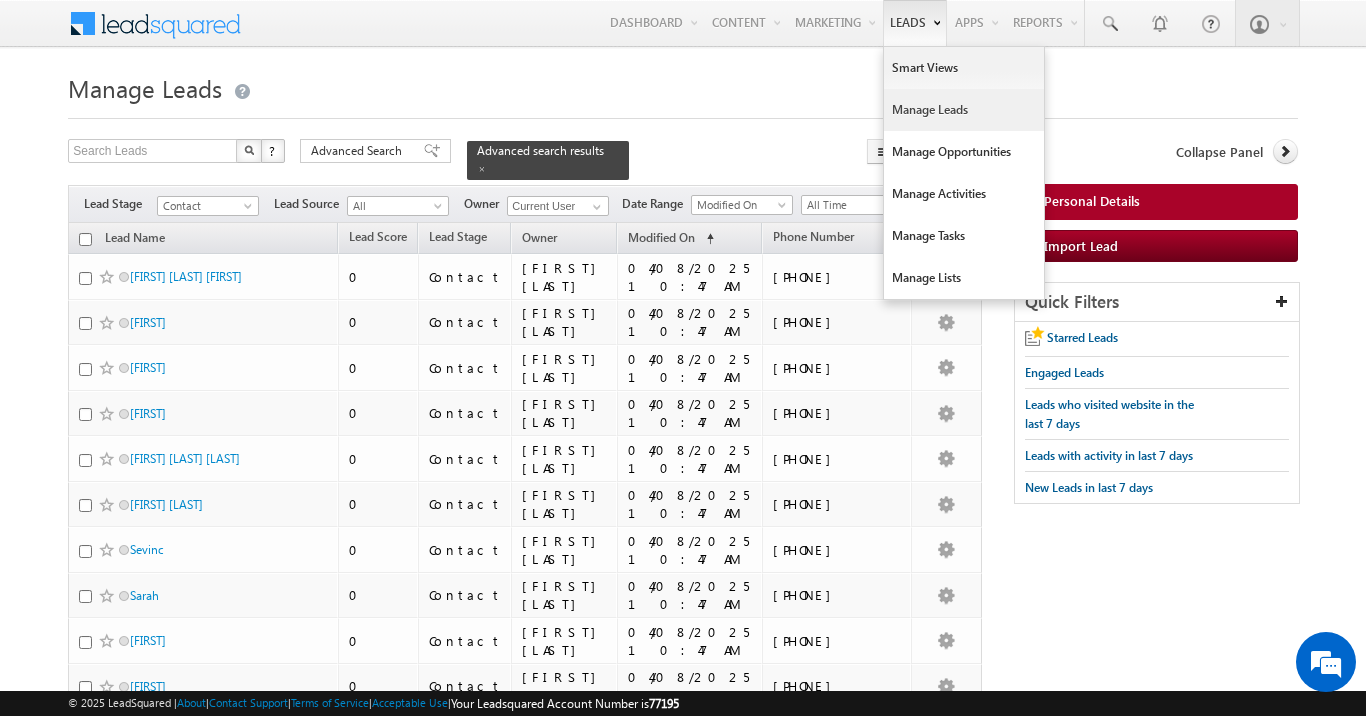 scroll, scrollTop: 0, scrollLeft: 0, axis: both 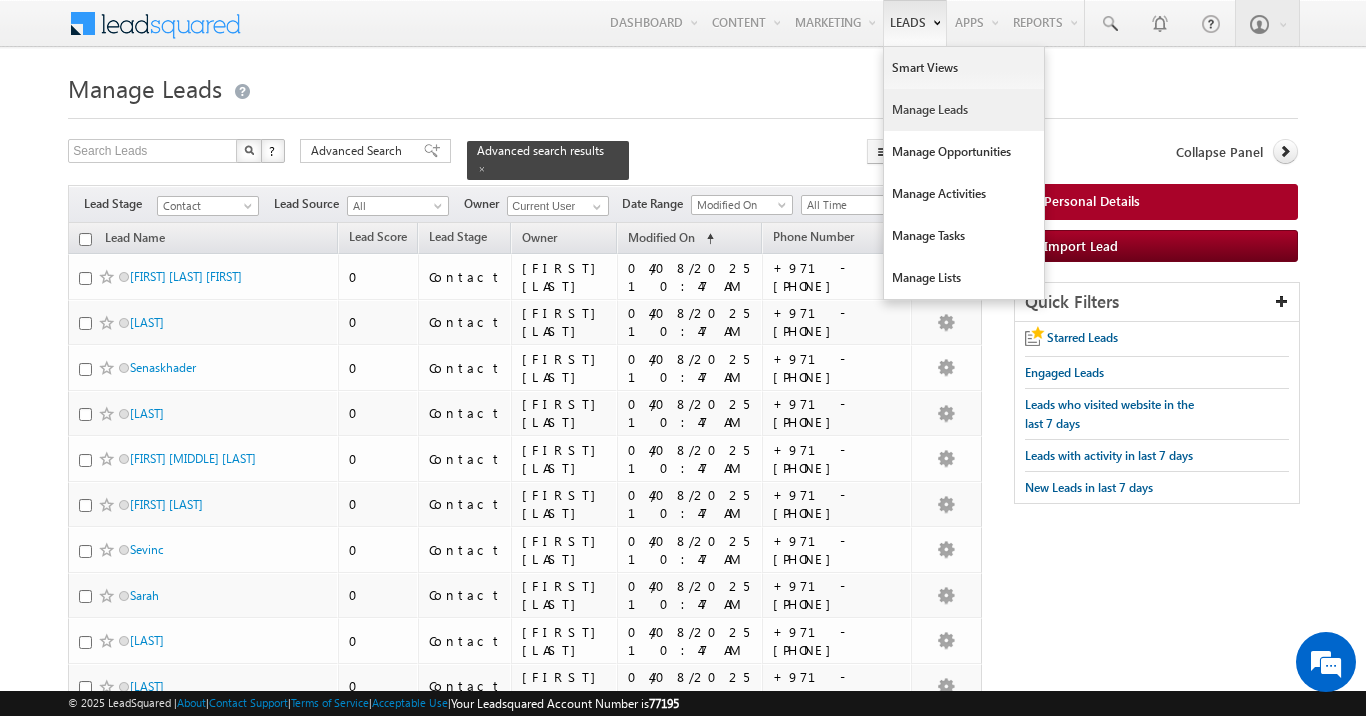 click on "Manage Leads" at bounding box center (964, 110) 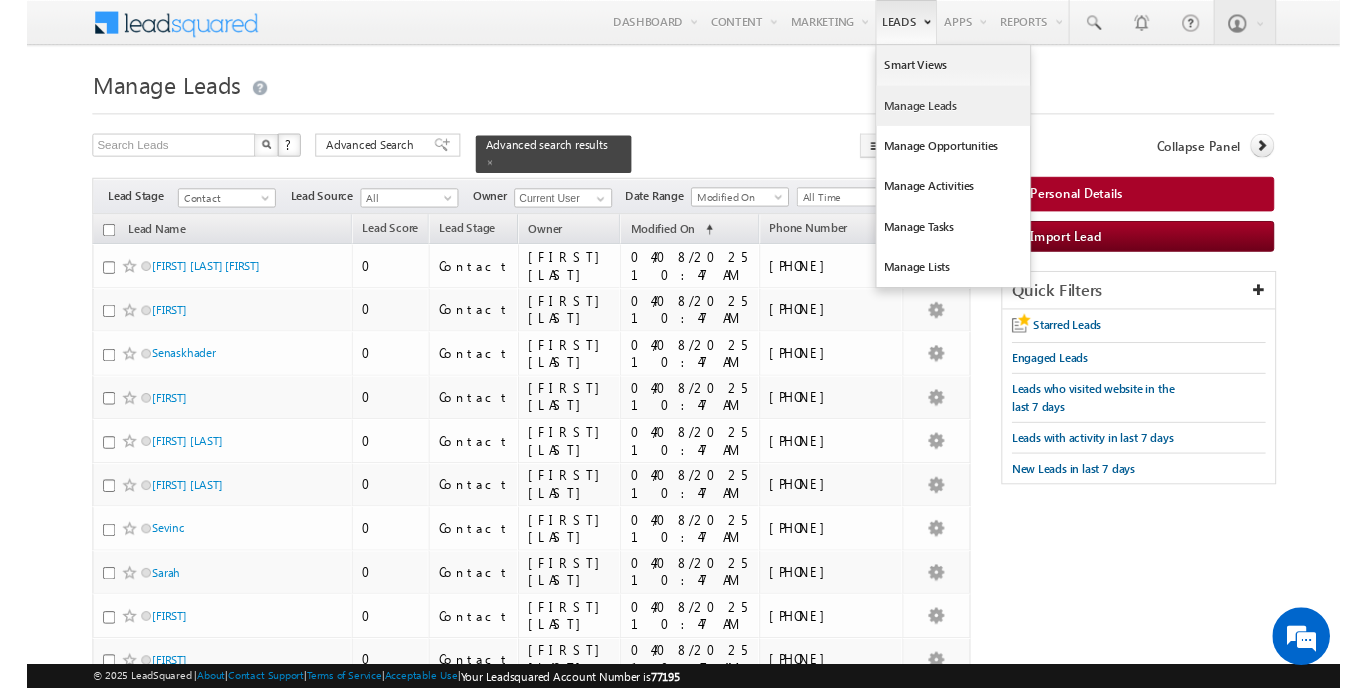 scroll, scrollTop: 0, scrollLeft: 0, axis: both 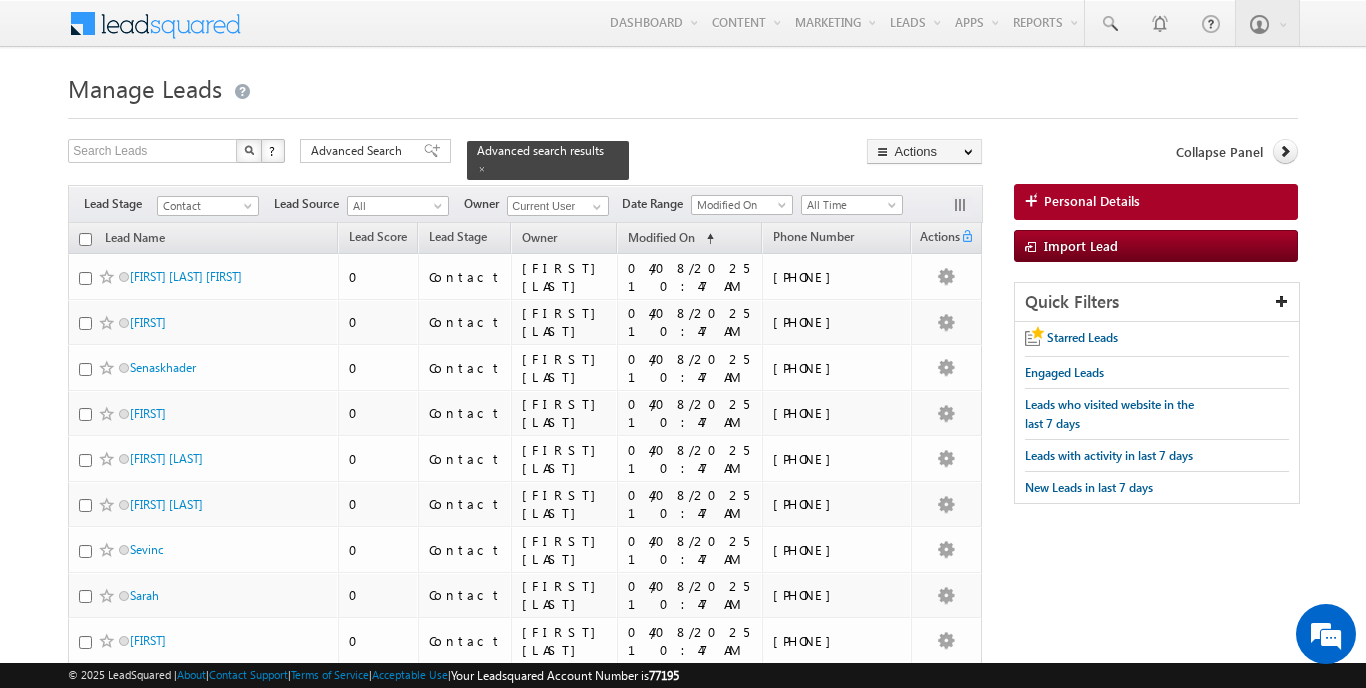 click on "Menu
Tayyab Abrar
tayya b.abr ar@in dglob al.ae
obal." at bounding box center [683, 1320] 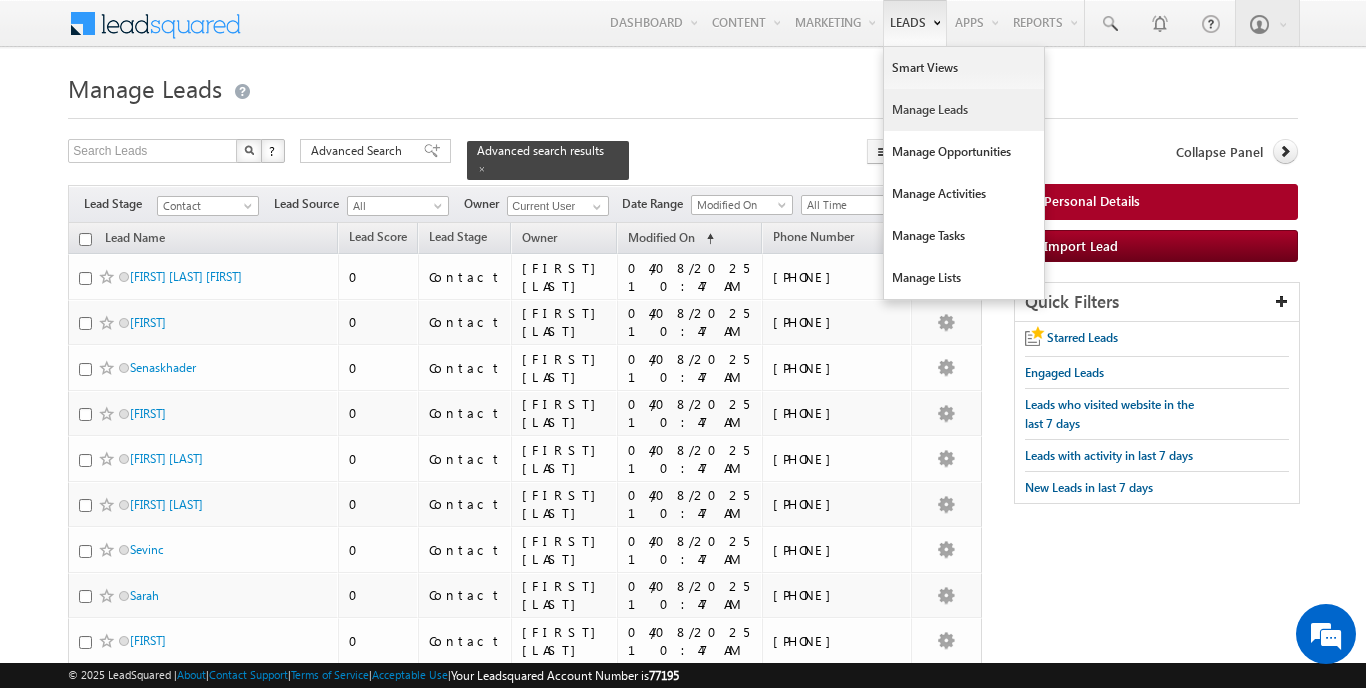 click on "Manage Leads" at bounding box center (964, 110) 